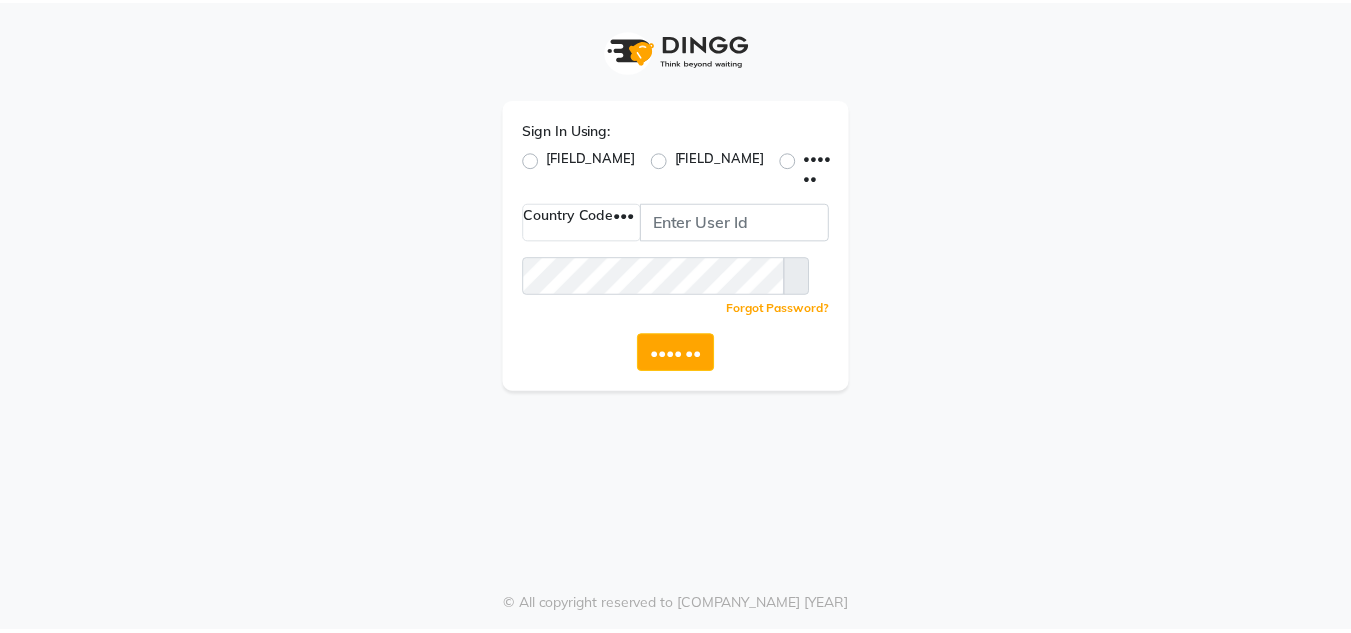 scroll, scrollTop: 0, scrollLeft: 0, axis: both 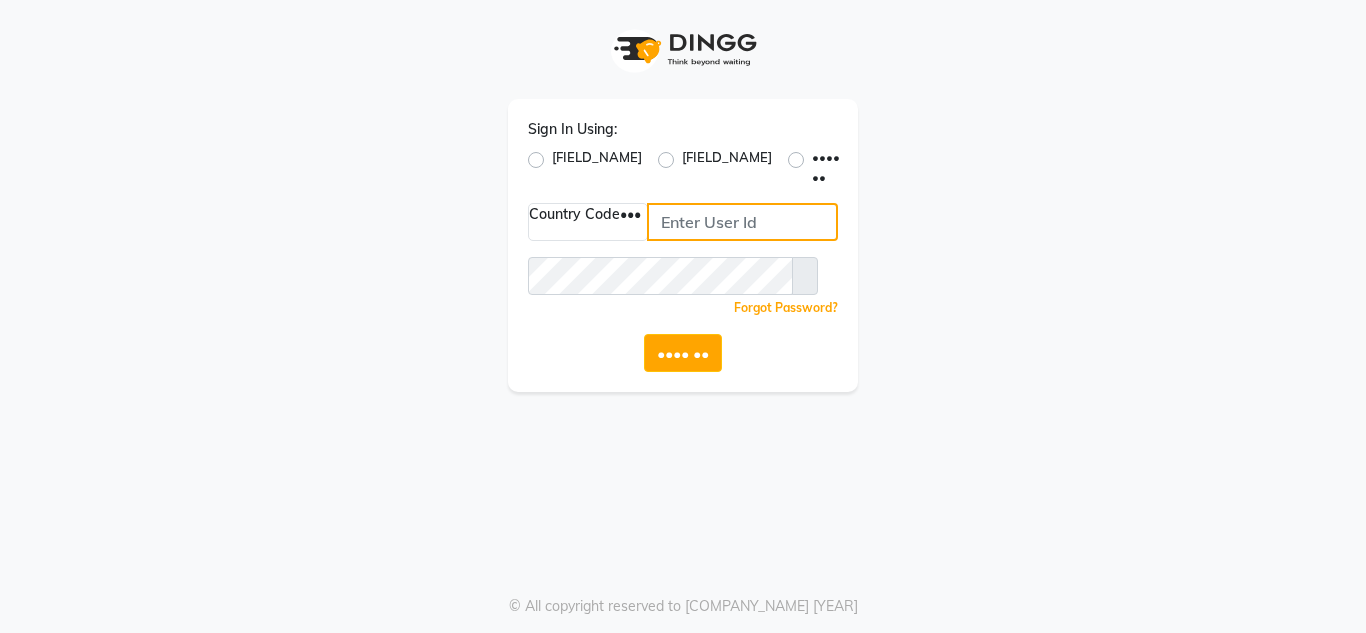 click at bounding box center [742, 222] 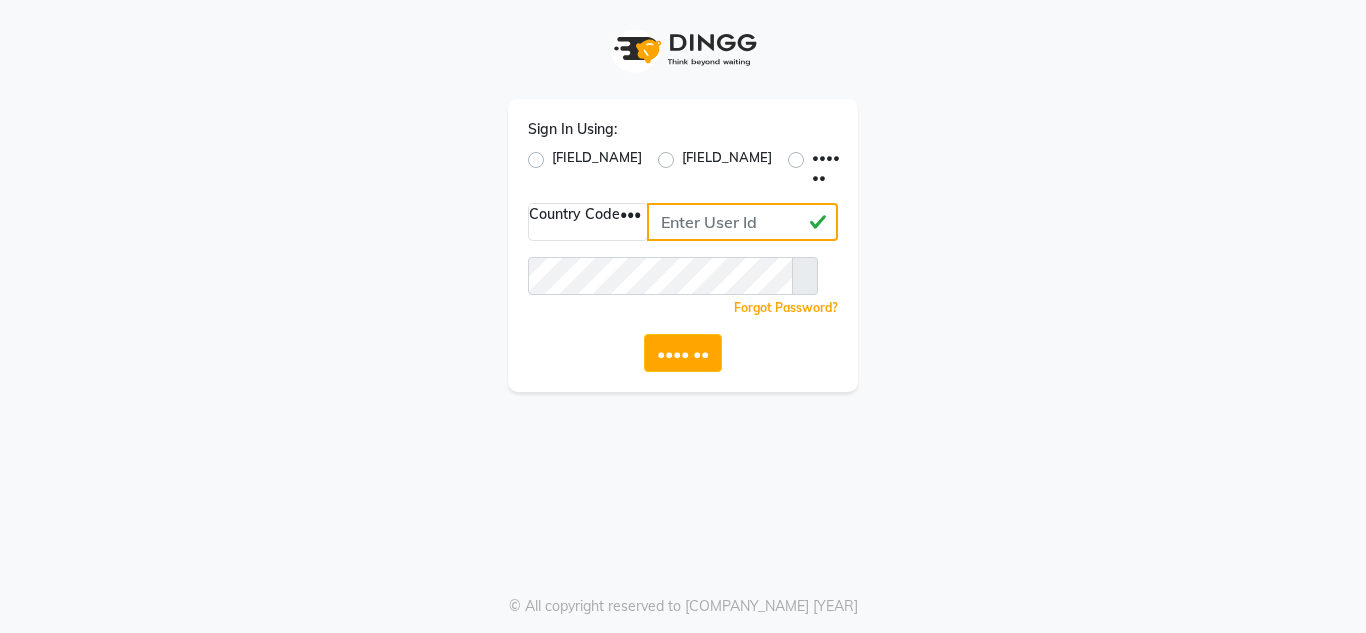 type on "[PHONE]" 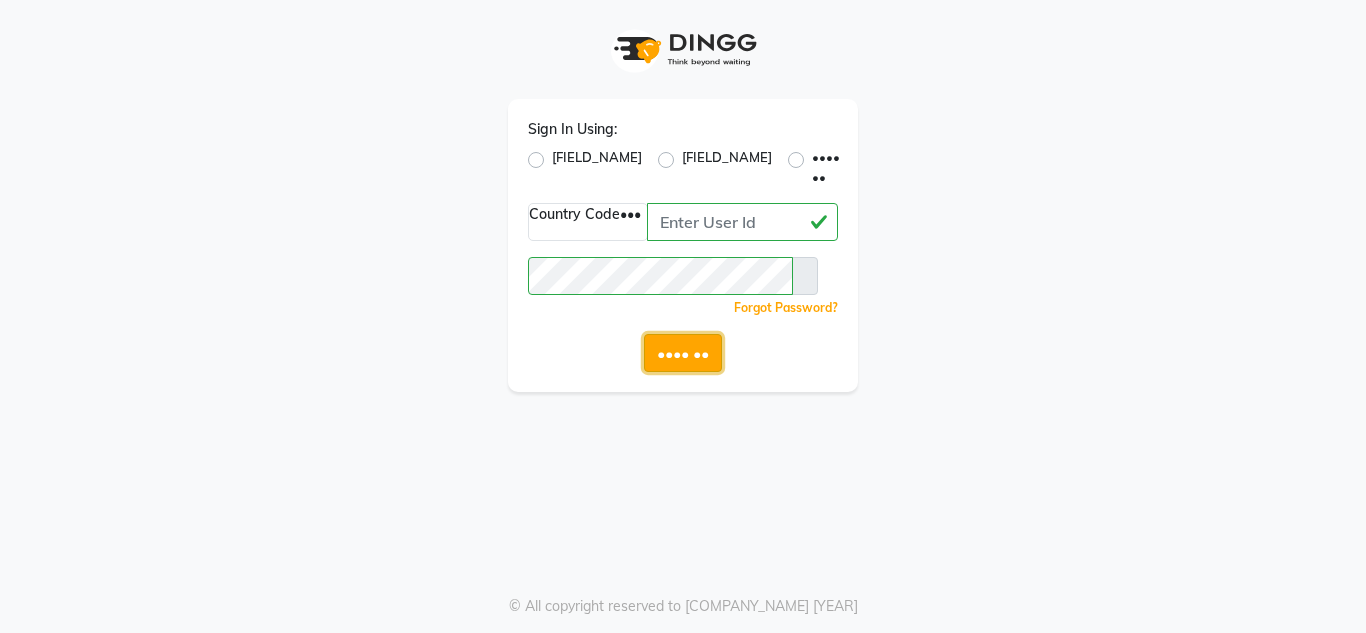 click on "•••• ••" at bounding box center (683, 353) 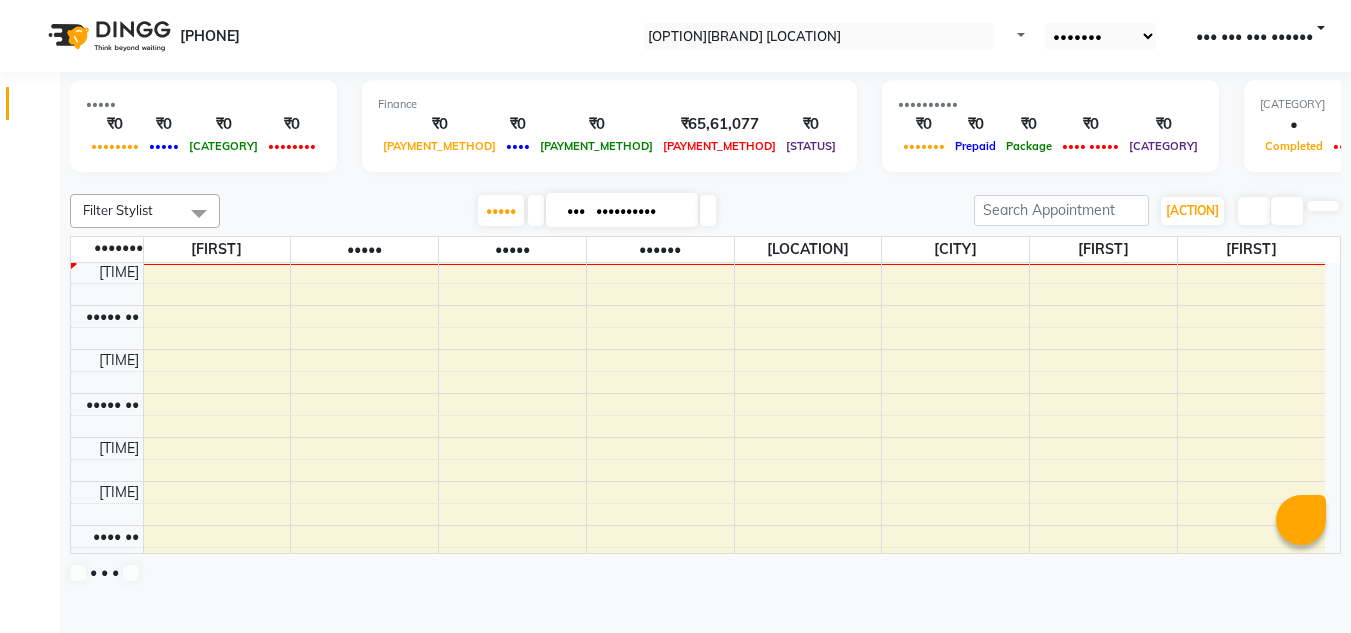 scroll, scrollTop: 0, scrollLeft: 0, axis: both 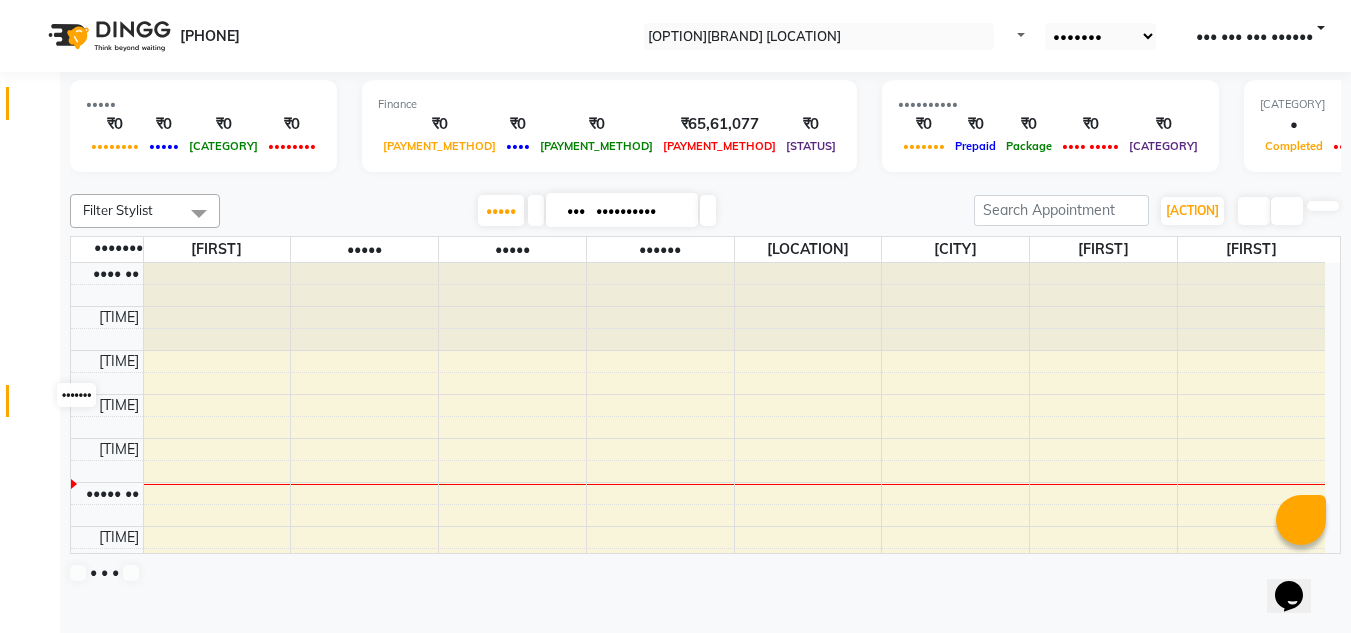 click at bounding box center (37, 406) 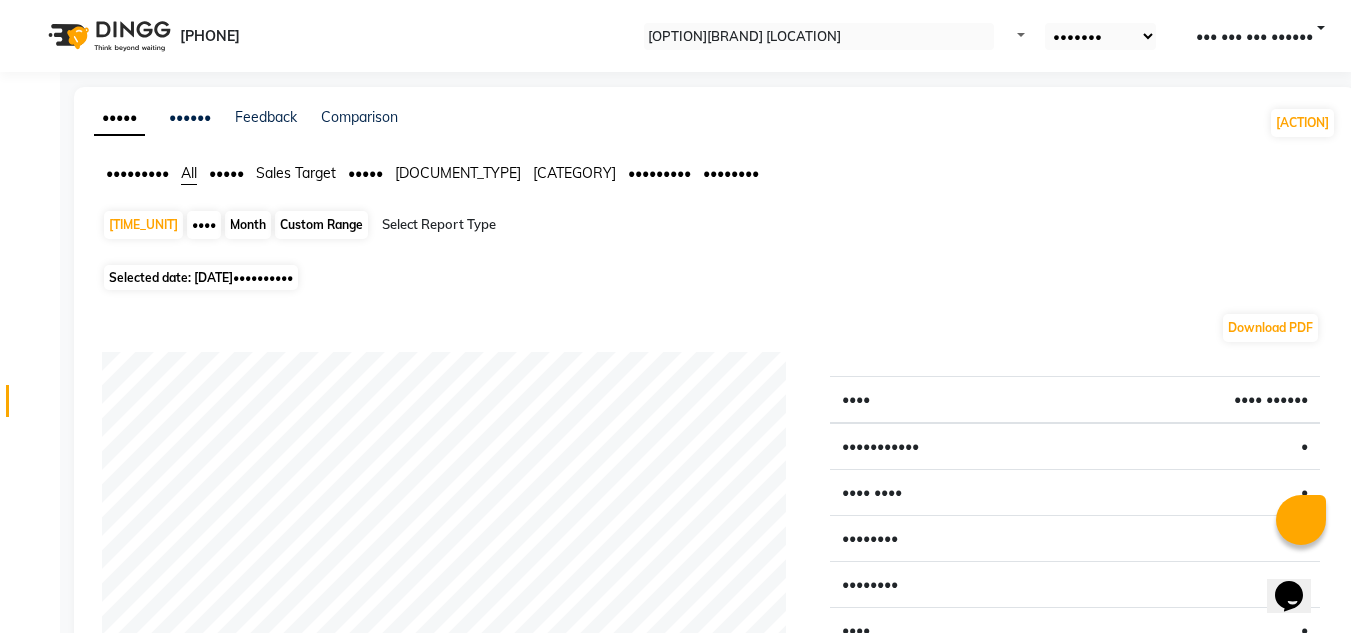 click on "••••••••••" at bounding box center (263, 277) 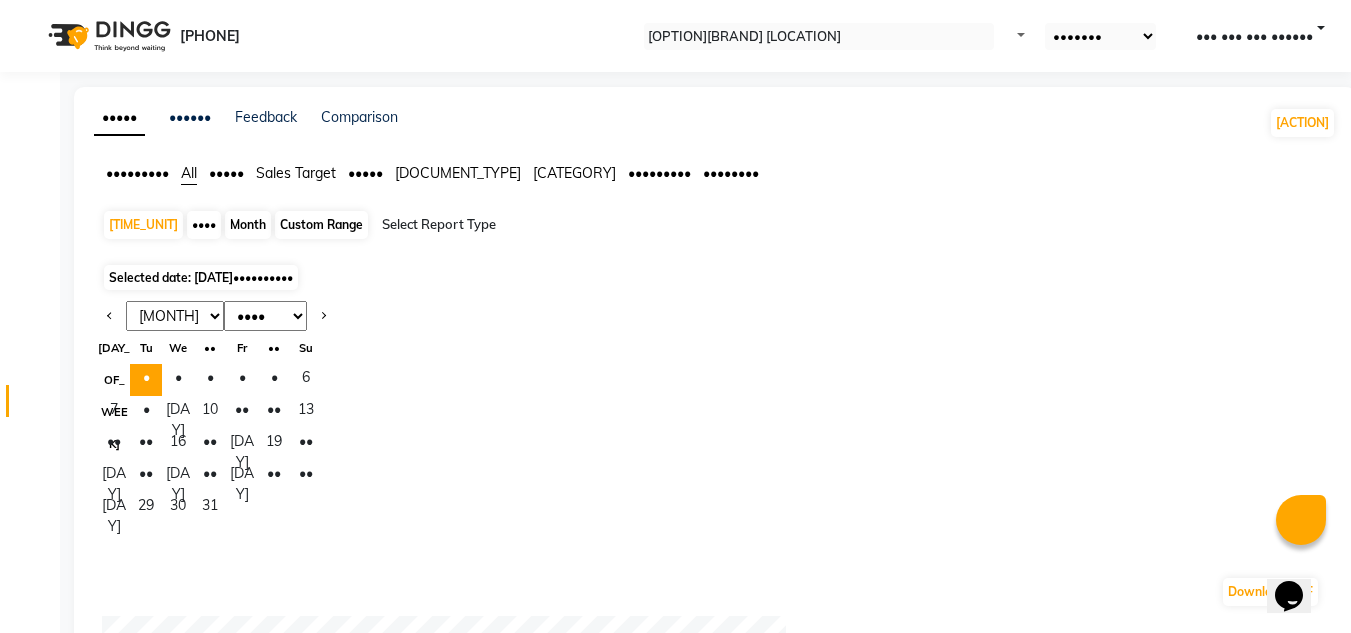 click on "Custom Range" at bounding box center (321, 225) 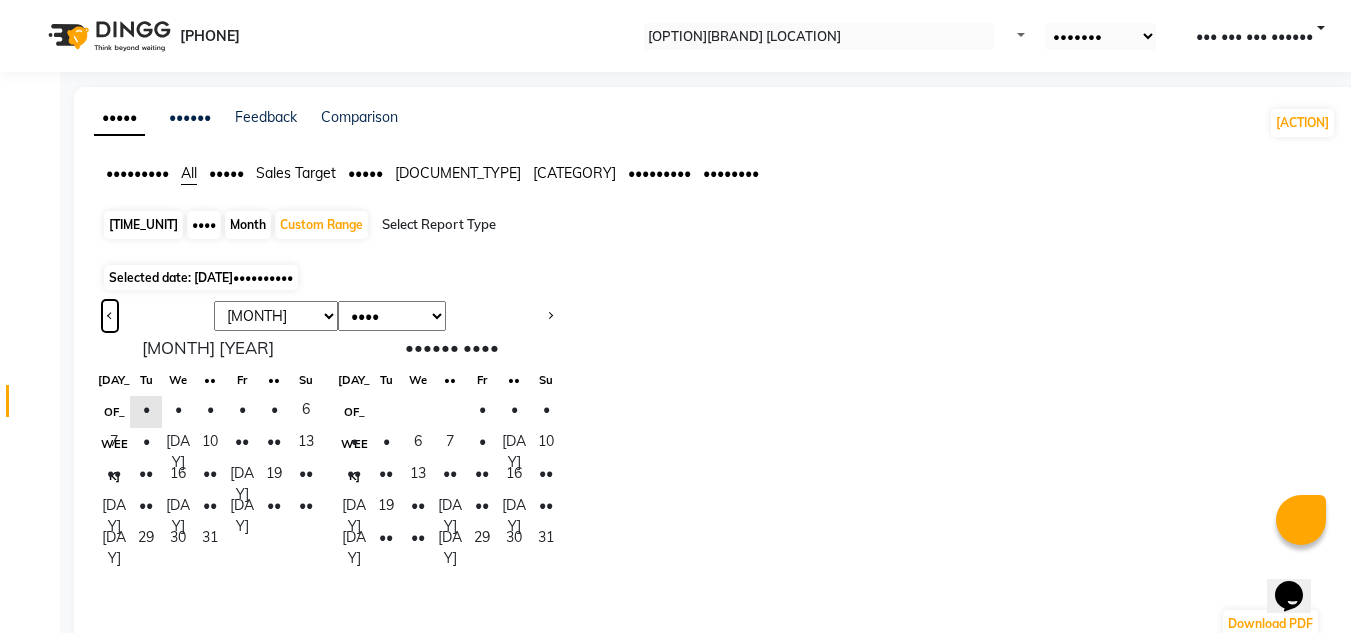 click at bounding box center (110, 316) 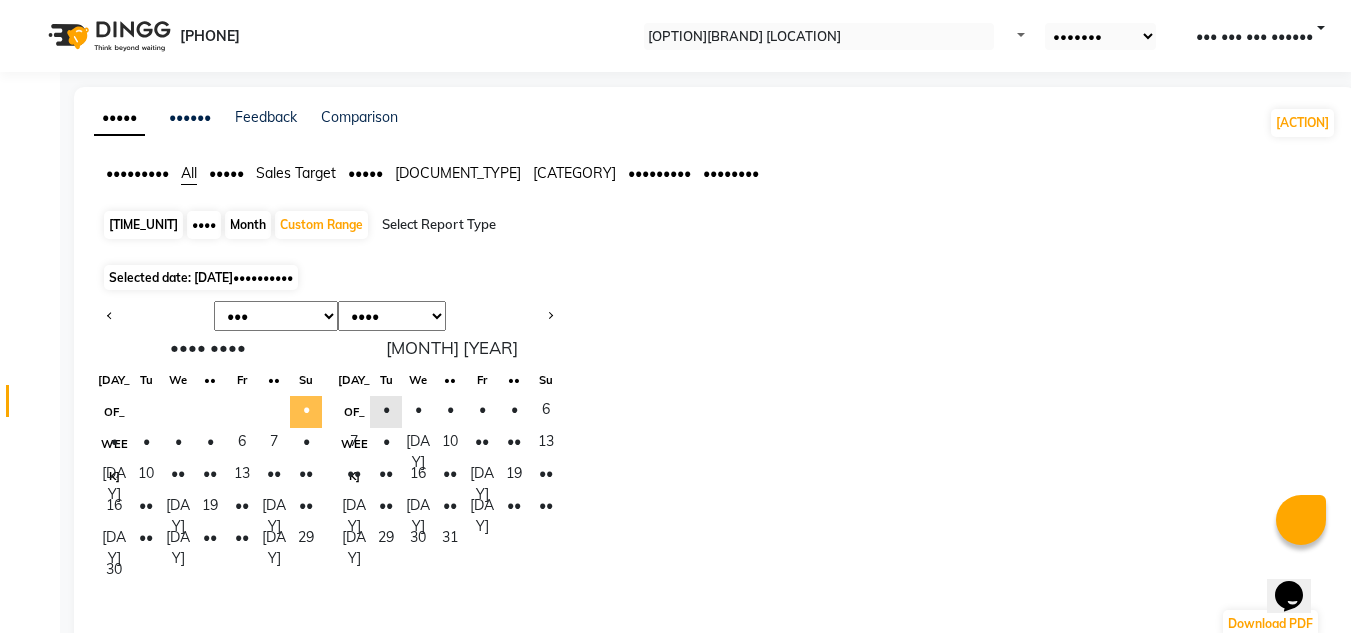 click on "•" at bounding box center [306, 412] 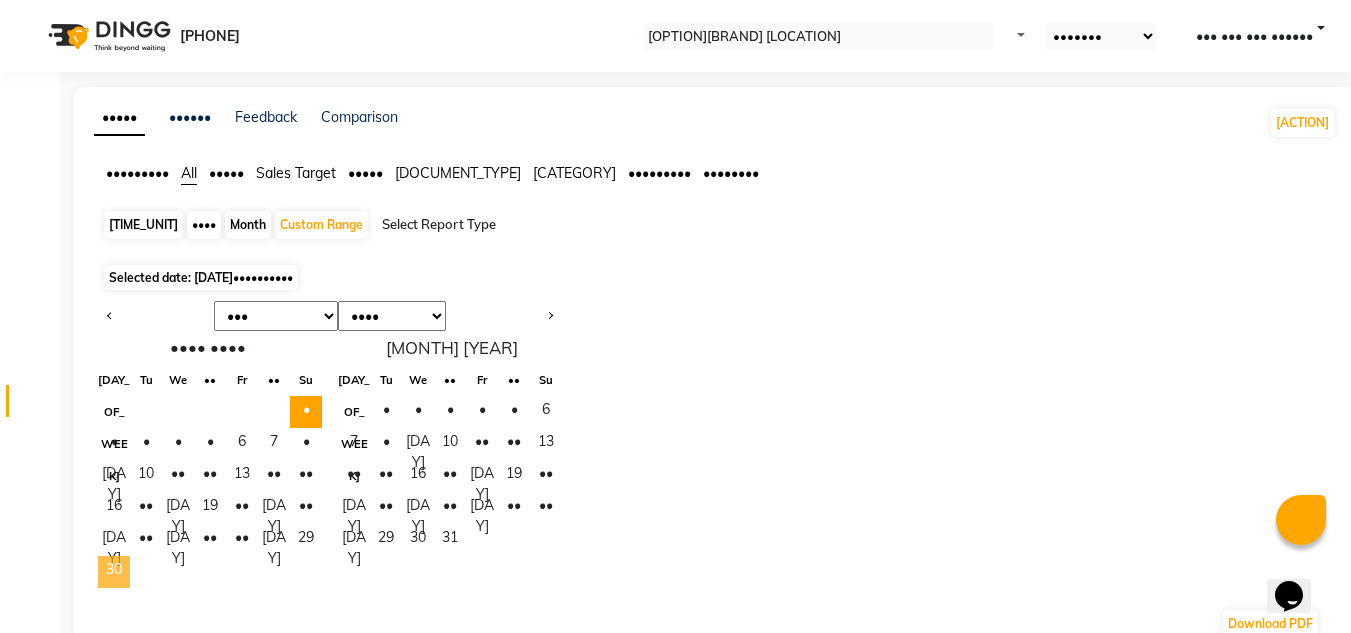 click on "30" at bounding box center (114, 572) 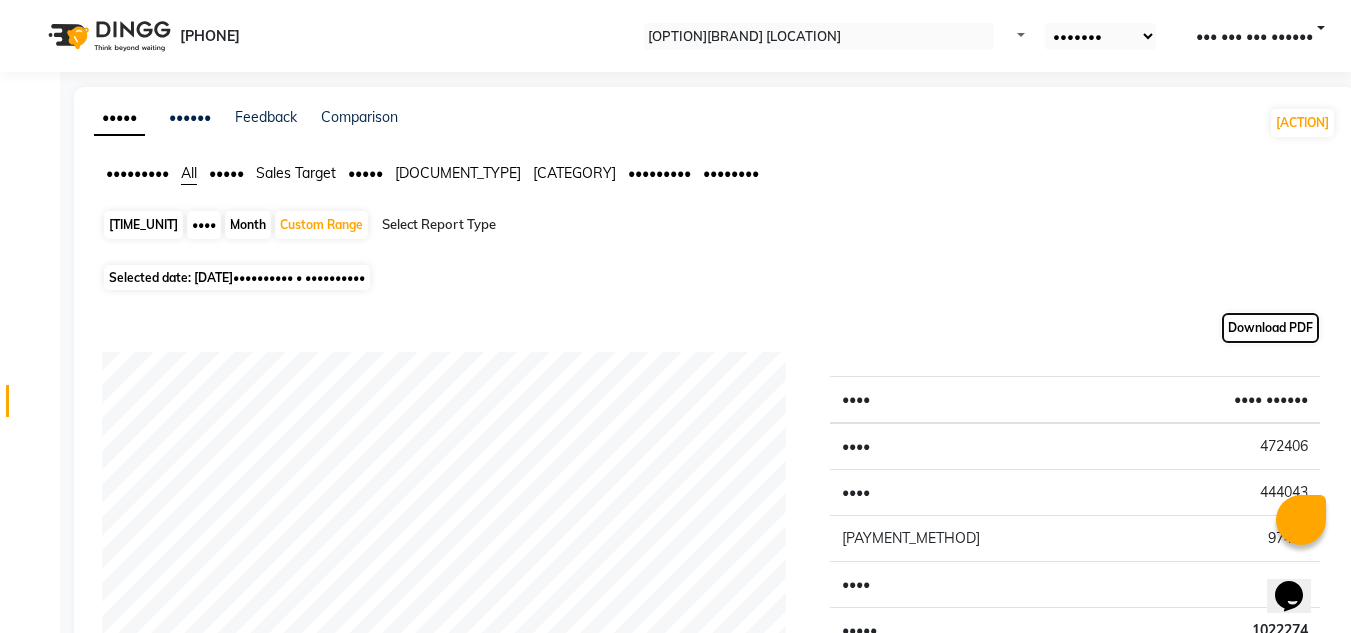 click on "Download PDF" at bounding box center (1270, 328) 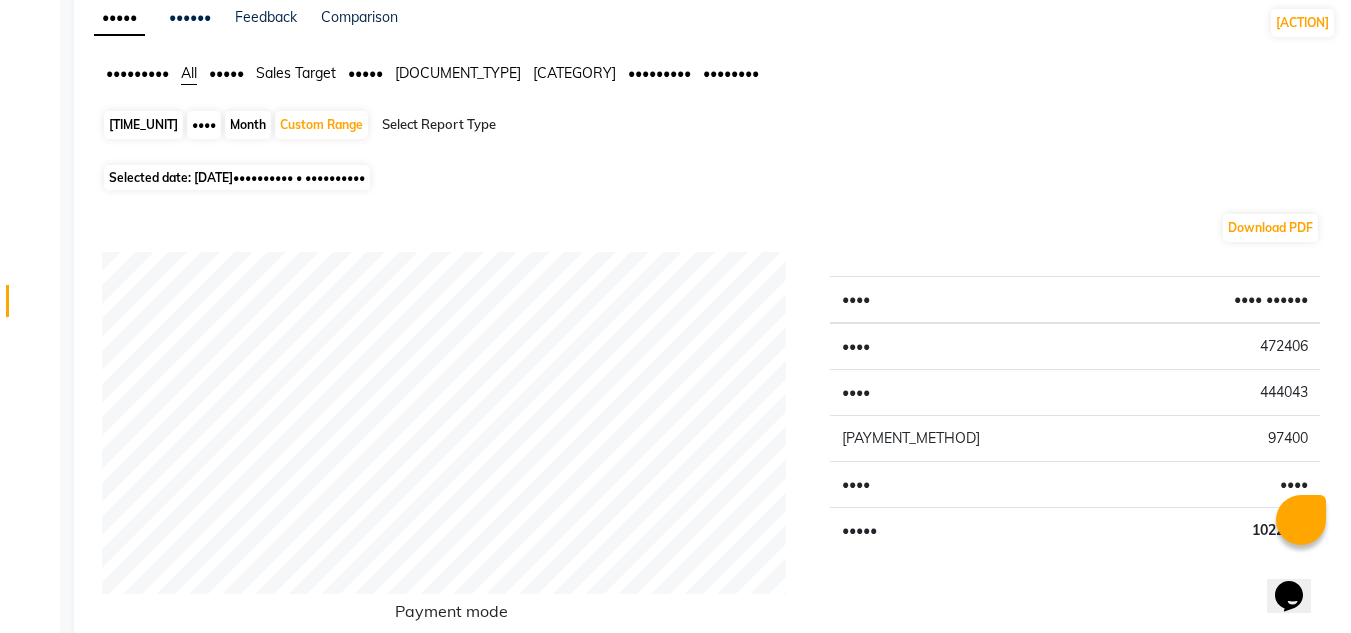 scroll, scrollTop: 0, scrollLeft: 0, axis: both 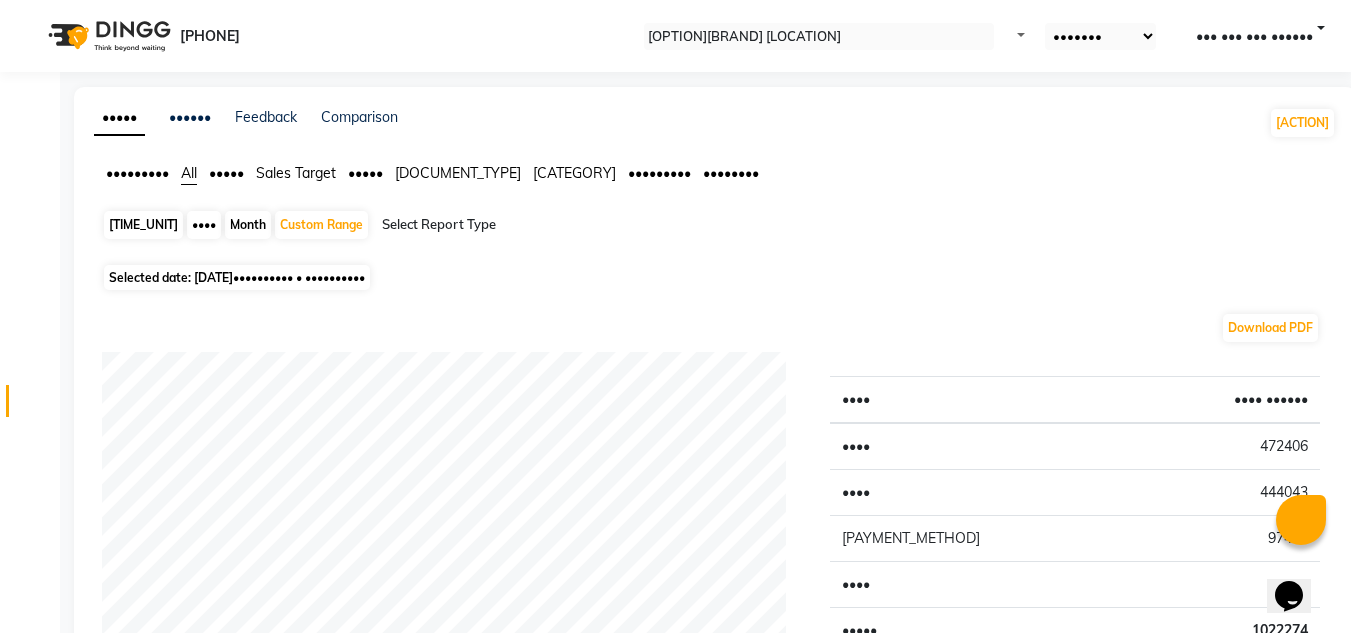 click on "•••••" at bounding box center (137, 173) 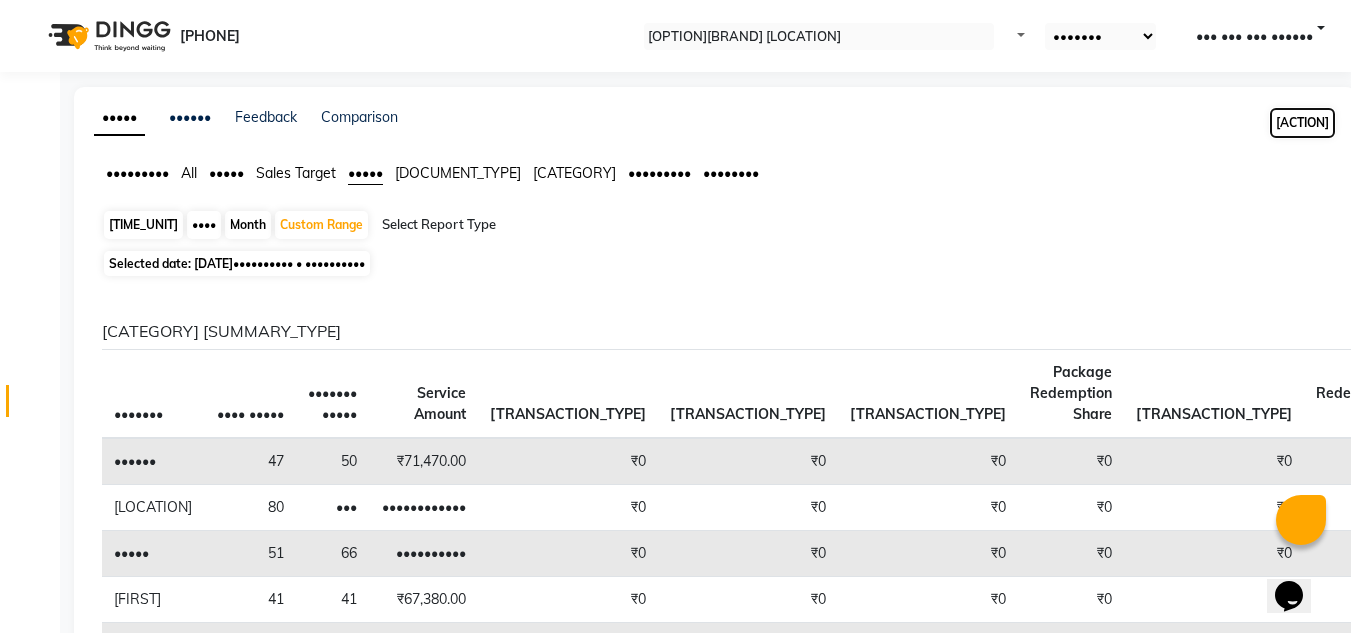 click on "[ACTION]" at bounding box center (1302, 123) 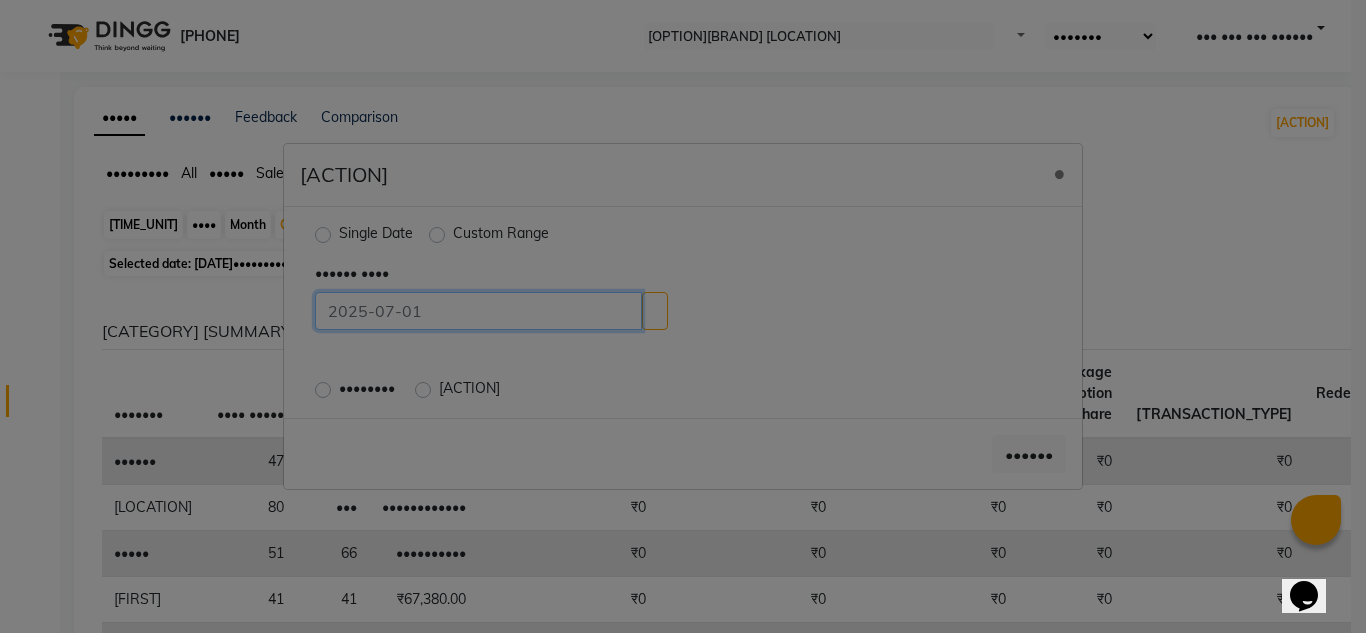 click at bounding box center [478, 311] 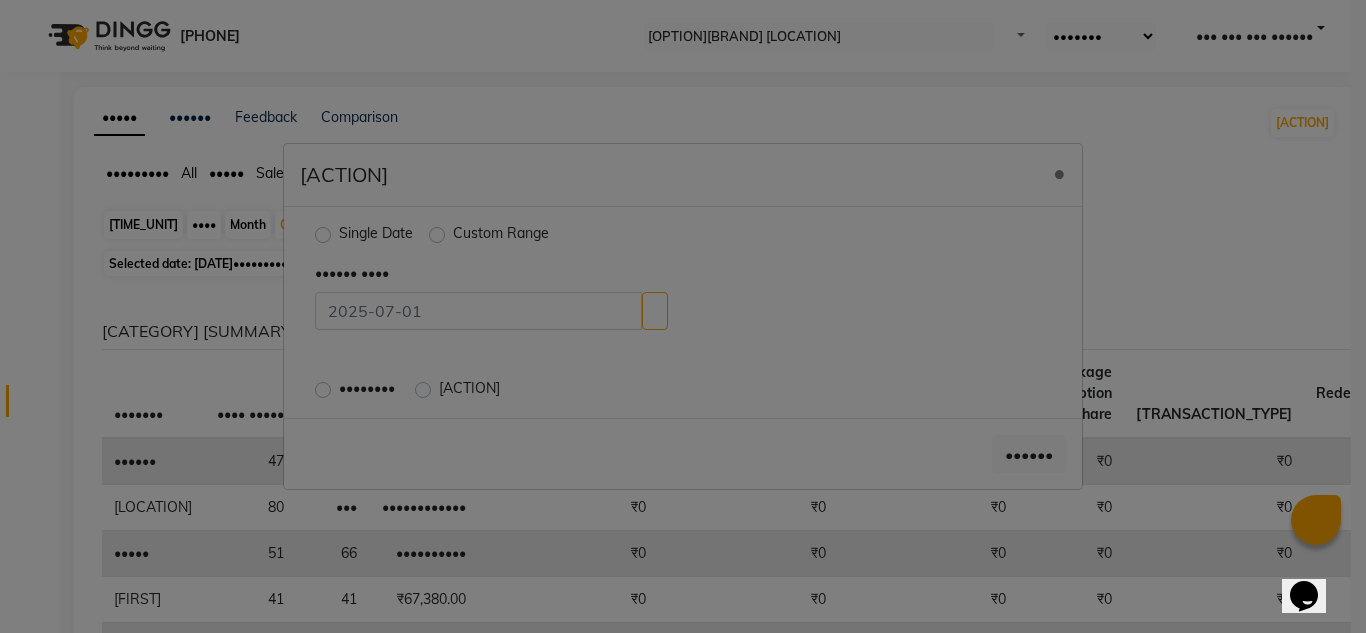 click on "Custom Range" at bounding box center (501, 235) 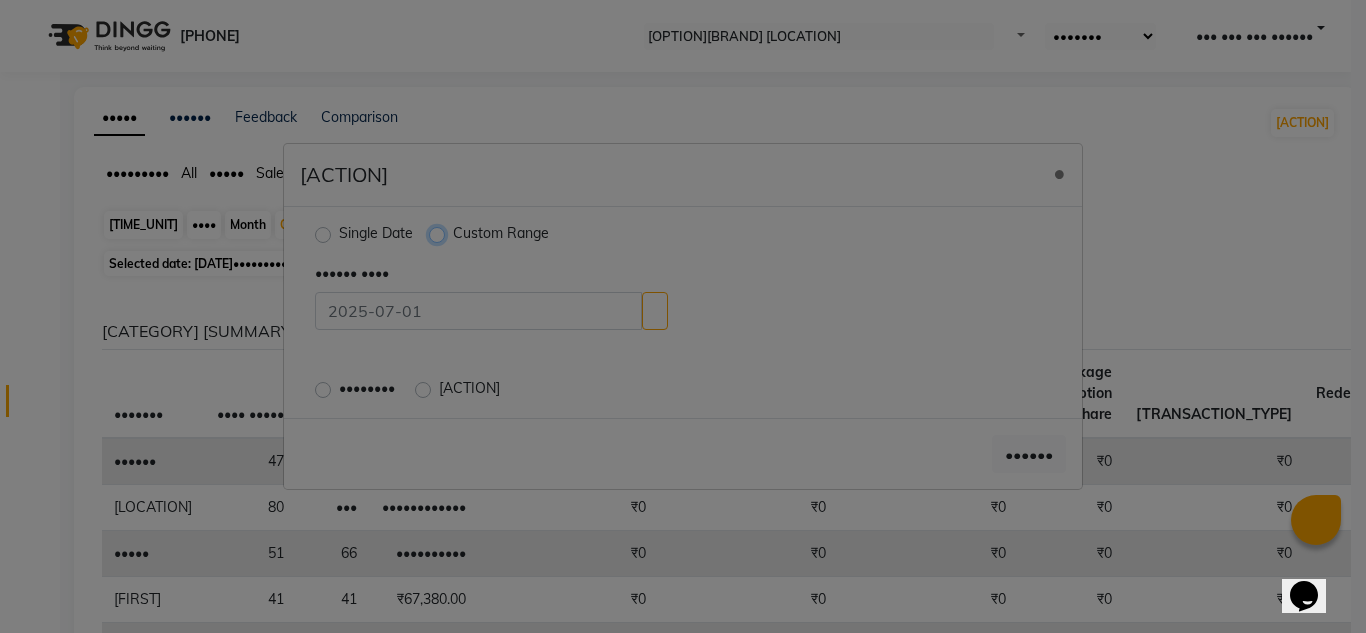 click on "Custom Range" at bounding box center [439, 234] 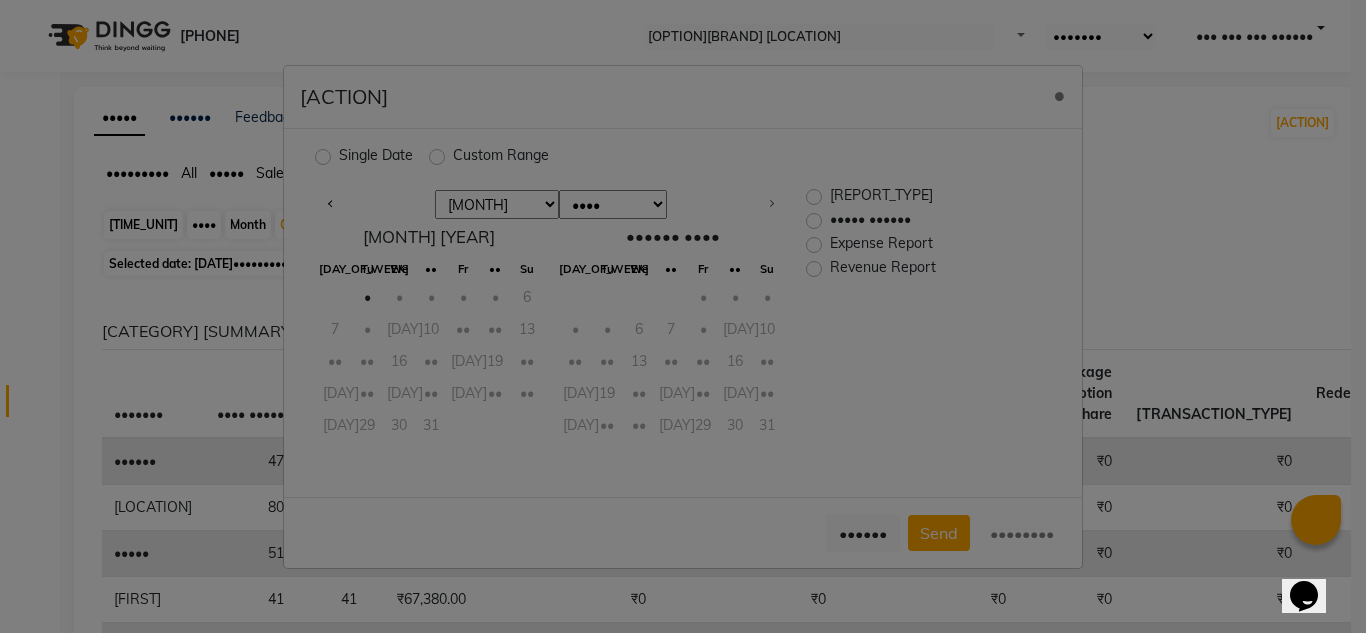 click on "••••• ••••••" at bounding box center (870, 221) 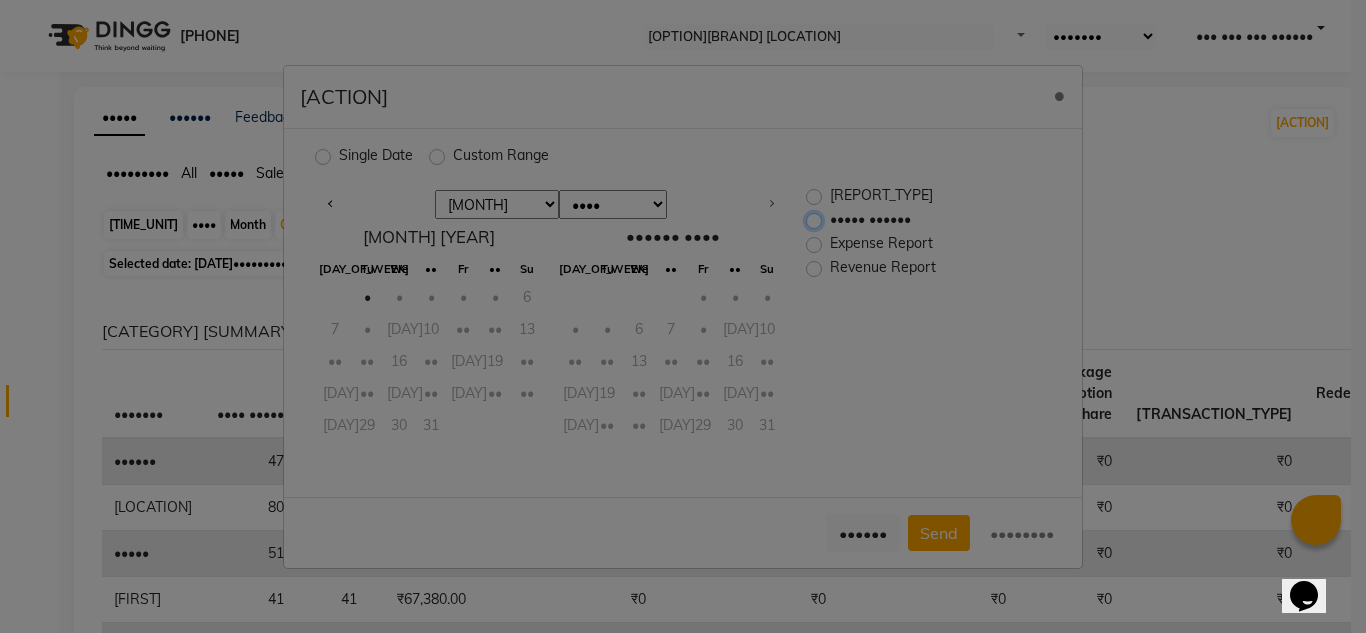 click on "••••• ••••••" at bounding box center [816, 219] 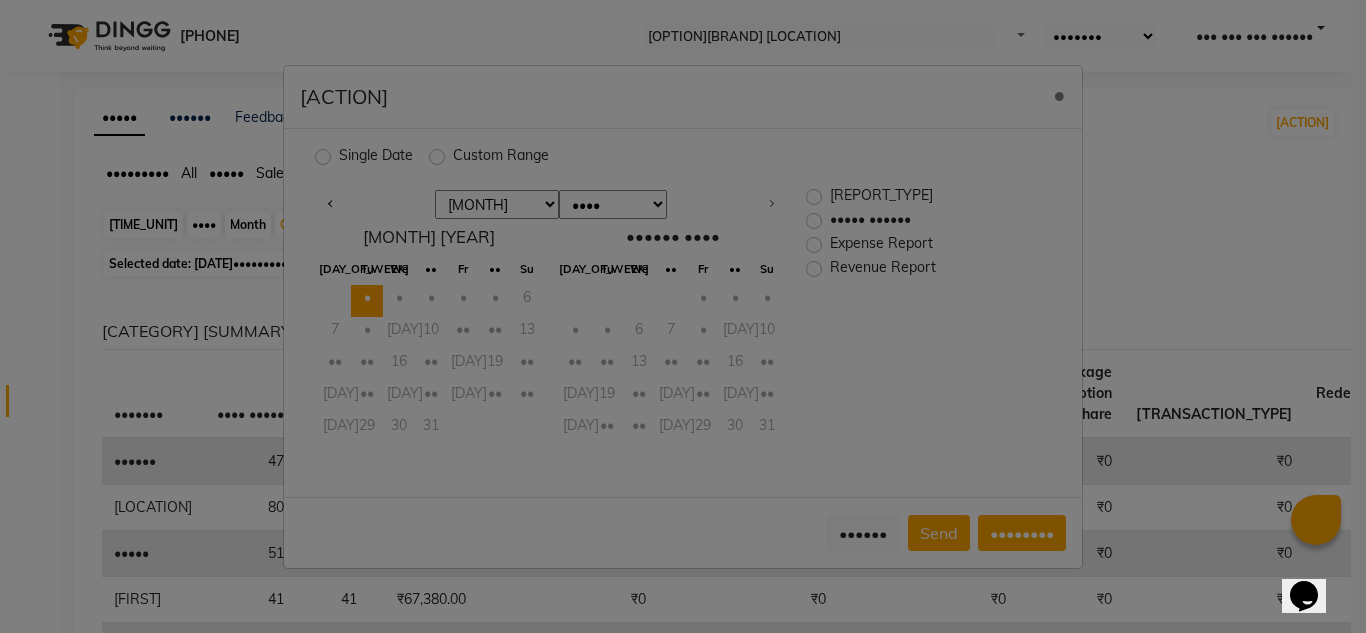 click on "•" at bounding box center (367, 301) 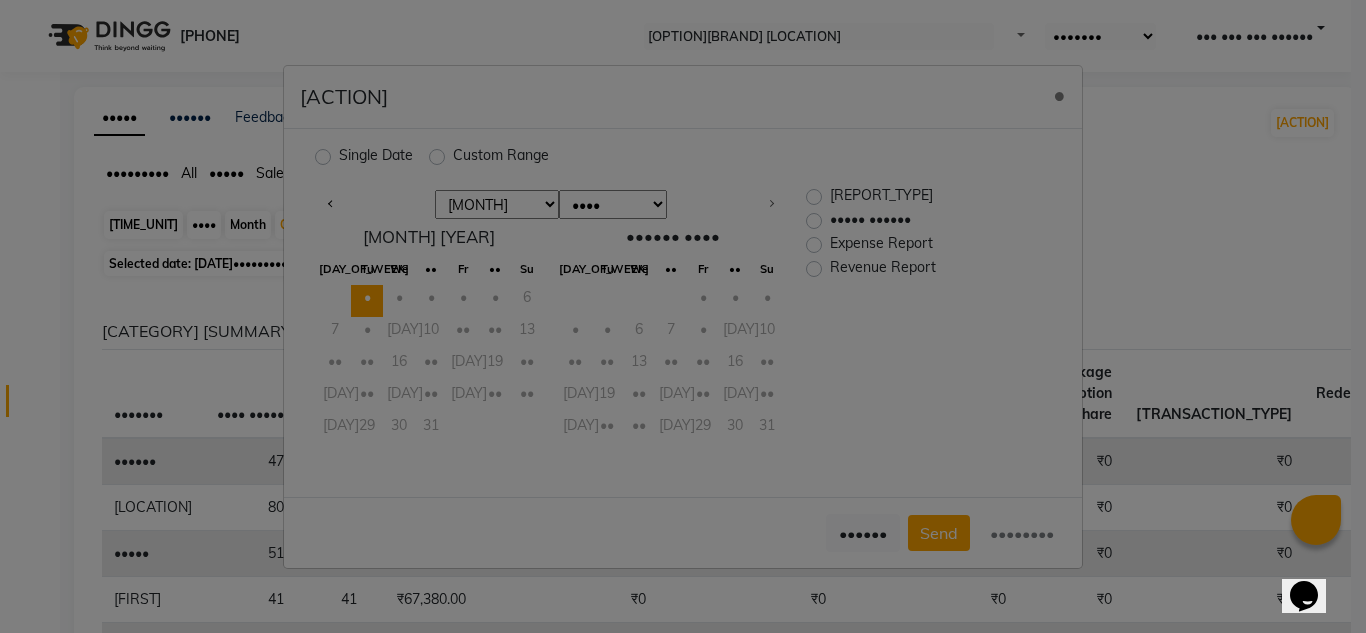 click on "28   29   30   31" at bounding box center (429, 429) 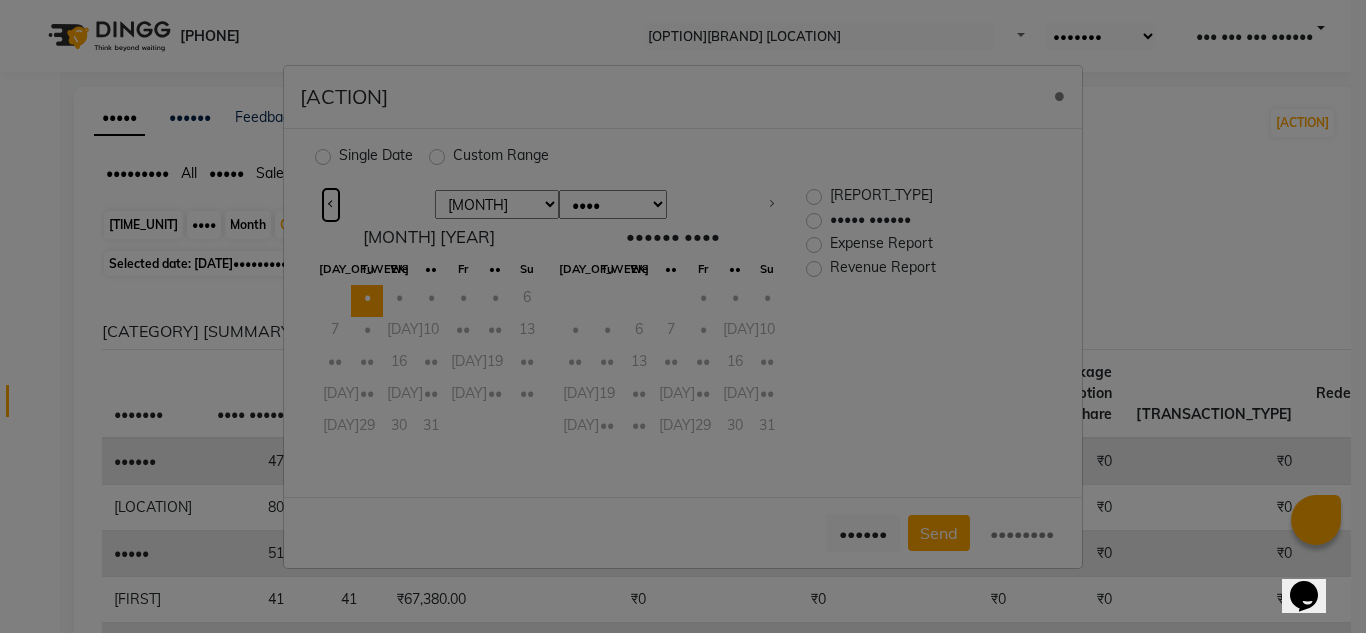 click at bounding box center (331, 203) 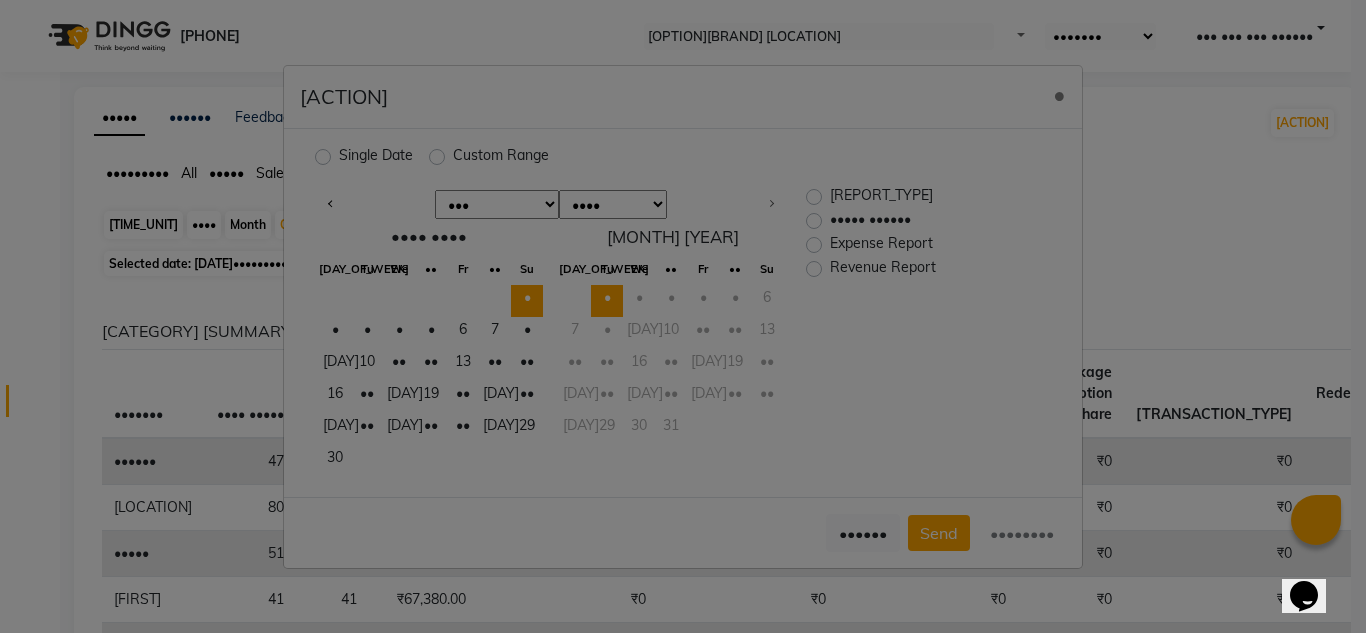 click on "•" at bounding box center (527, 301) 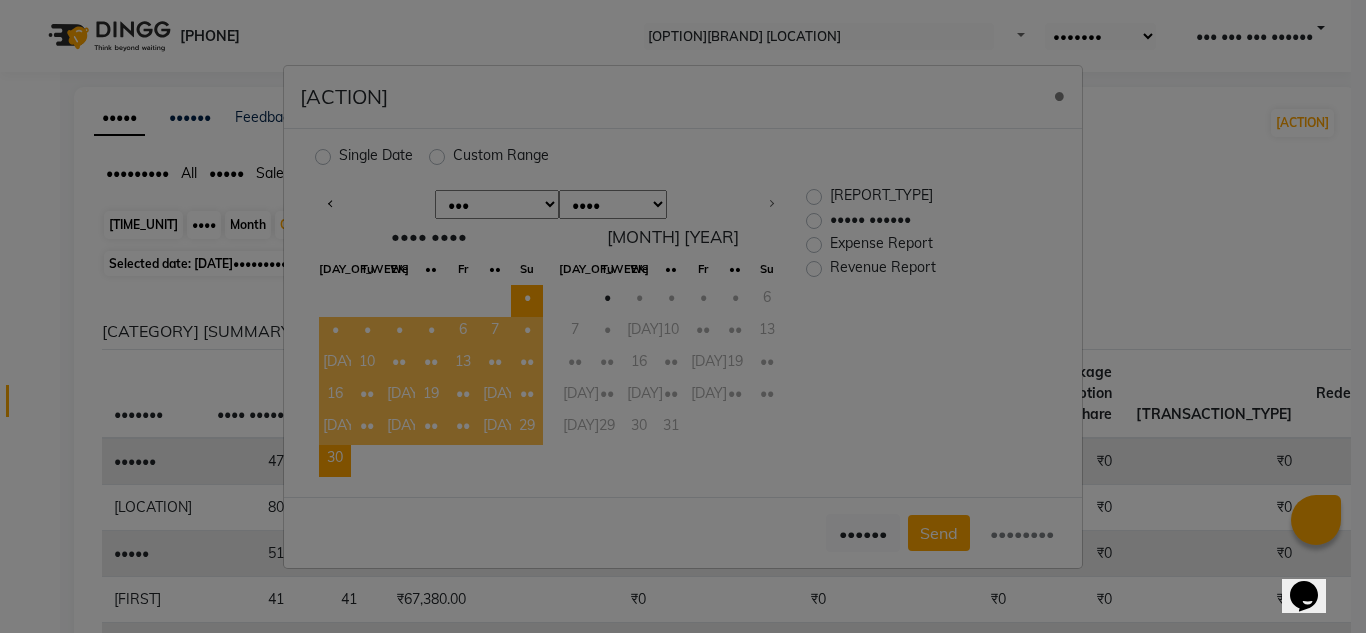 click on "30" at bounding box center (335, 461) 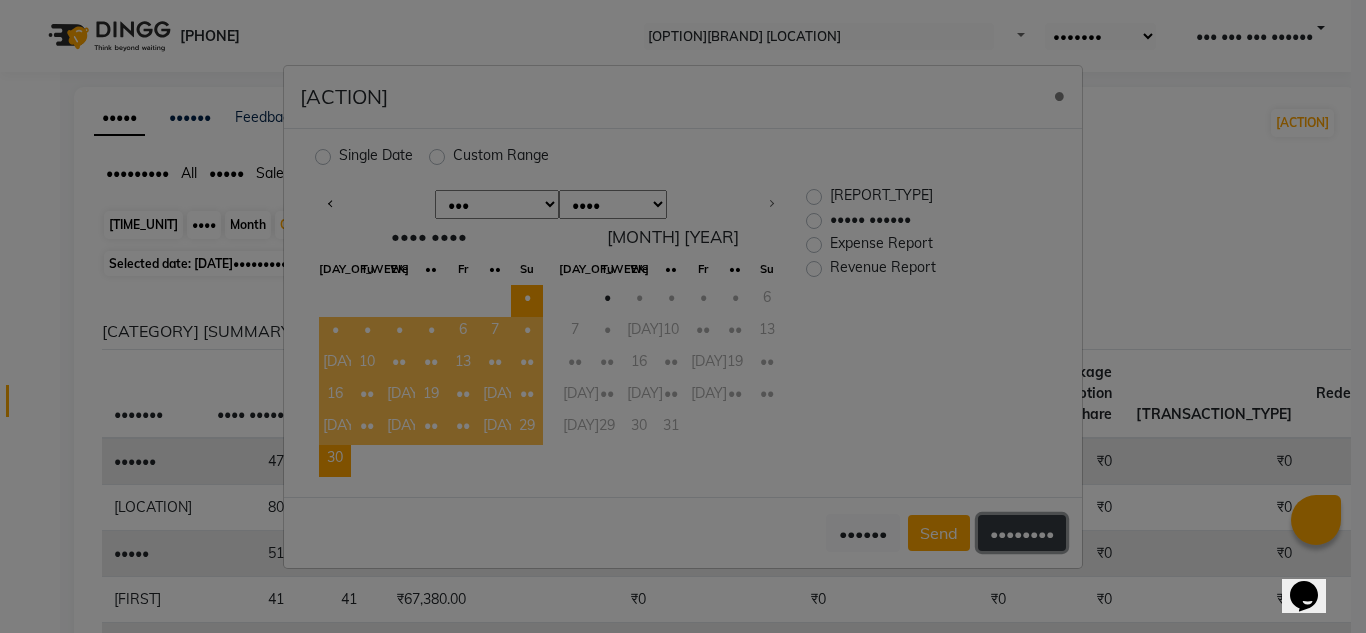 click on "••••••••" at bounding box center (1022, 533) 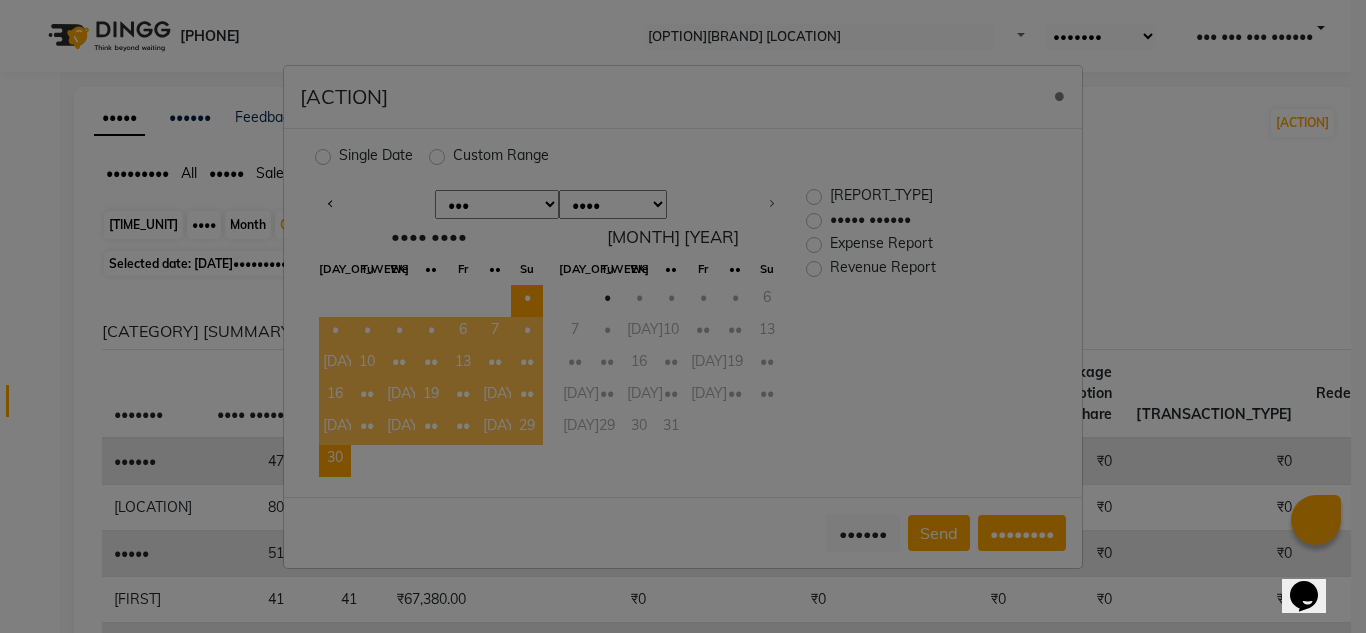 click on "Generate Report × Single Date Custom Range Jan Feb Mar Apr May Jun Jul 2015 2016 2017 2018 2019 2020 2021 2022 2023 2024 2025  June 2025  Mo Tu We Th Fr Sa Su  1   2   3   4   5   6   7   8   9   10   11   12   13   14   15   16   17   18   19   20   21   22   23   24   25   26   27   28   29   30   July 2025  Mo Tu We Th Fr Sa Su  1   2   3   4   5   6   7   8   9   10   11   12   13   14   15   16   17   18   19   20   21   22   23   24   25   26   27   28   29   30   31  Daily Sale Report Staff Report Expense Report Revenue Report  Cancel   Send   Download" at bounding box center (683, 316) 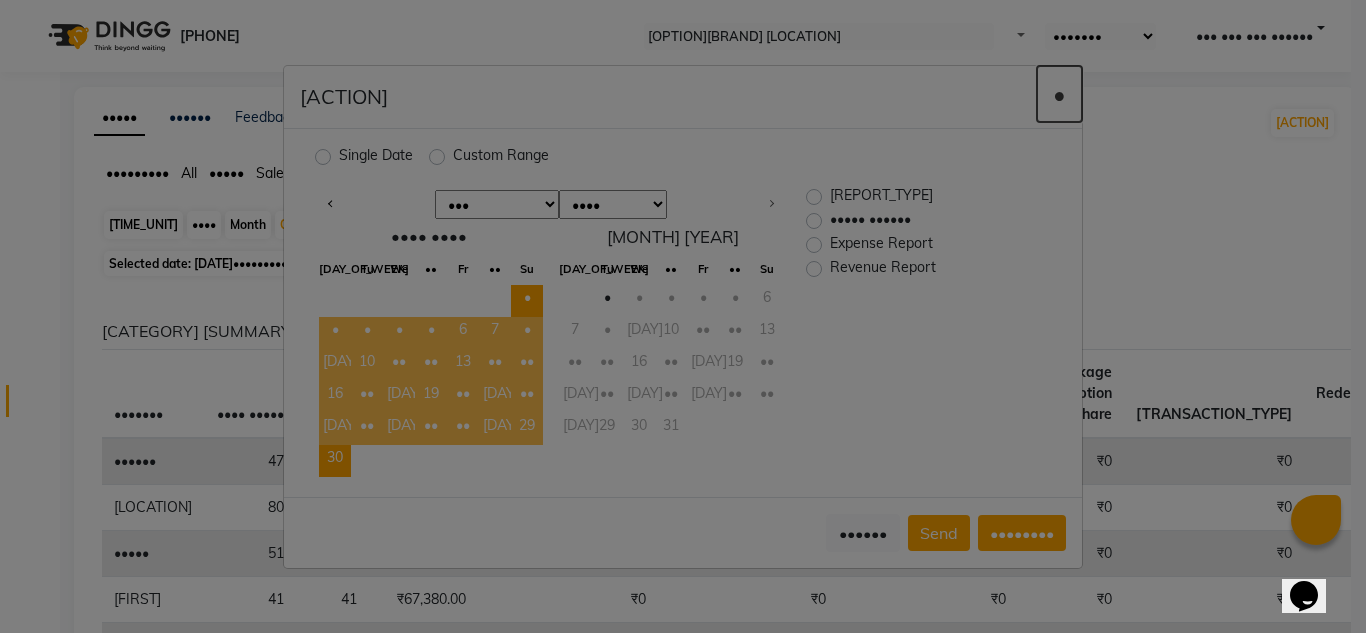 click on "•" at bounding box center [1059, 94] 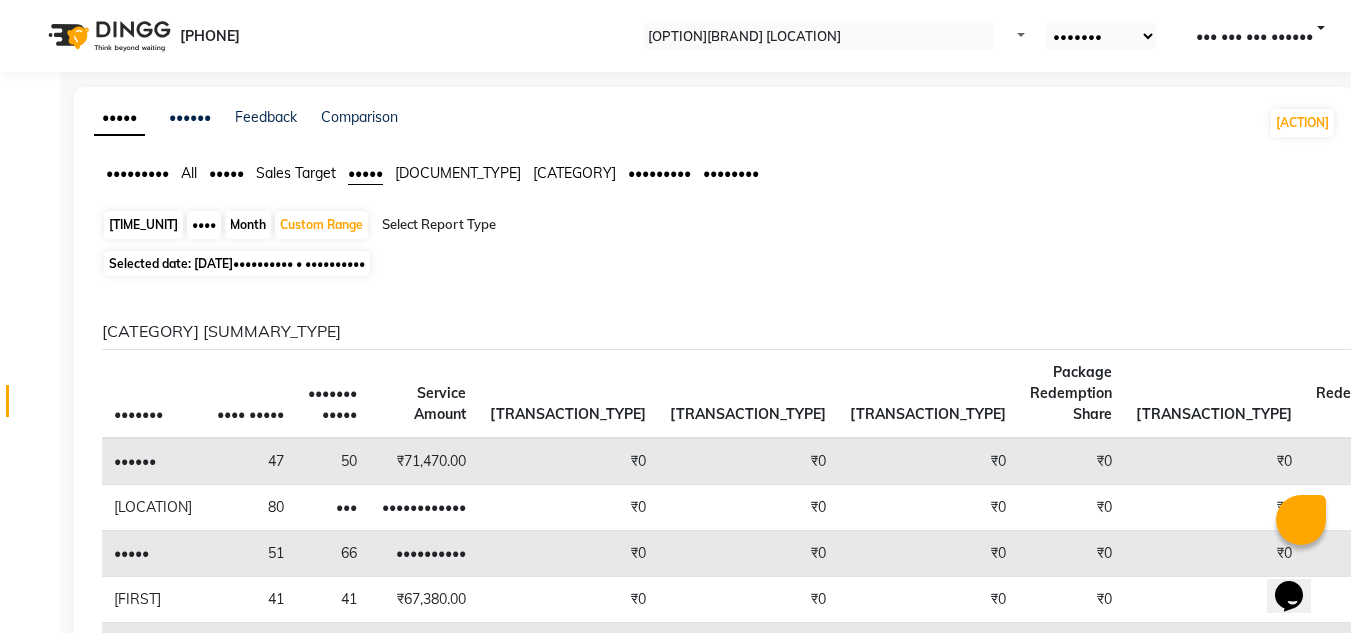 click on "•••••" at bounding box center [137, 173] 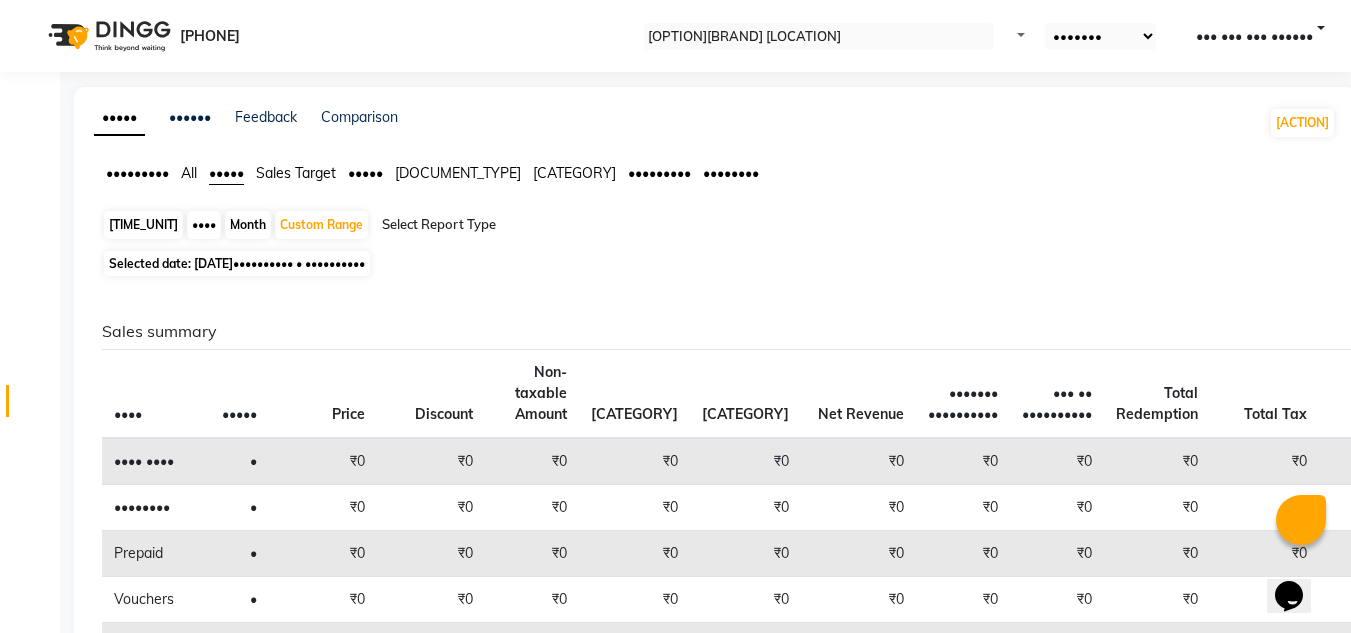 click on "•••••••••• • ••••••••••" at bounding box center [299, 263] 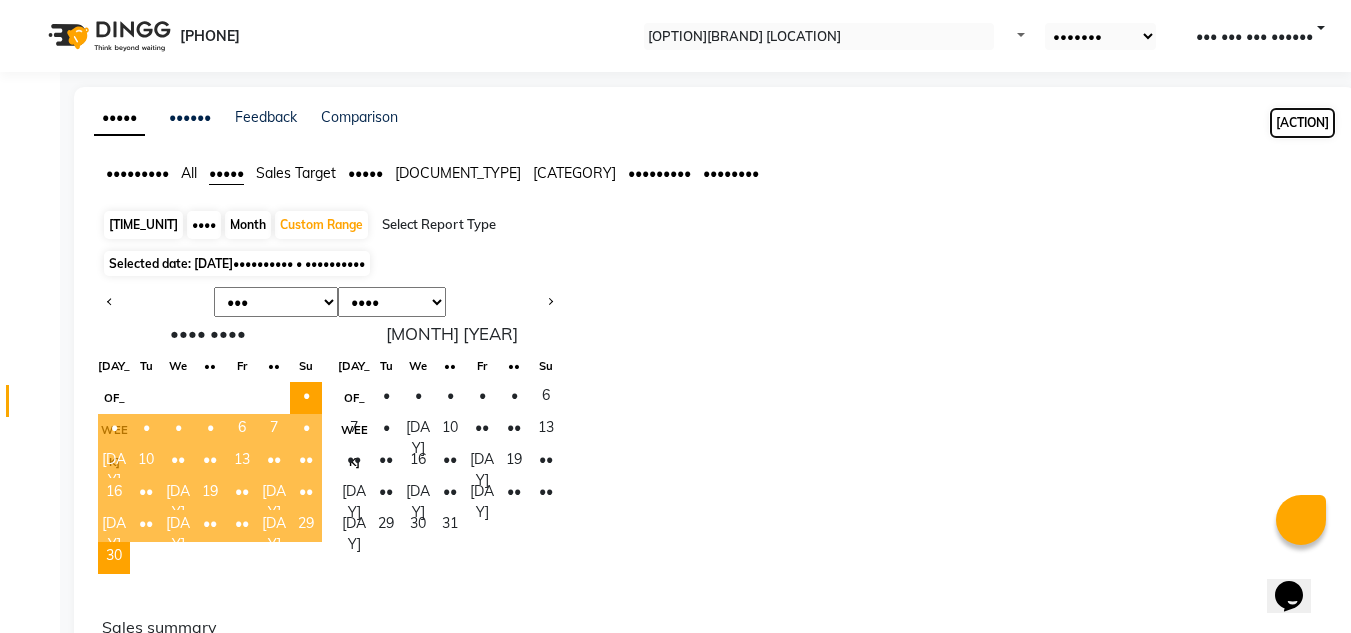 click on "[ACTION]" at bounding box center [1302, 123] 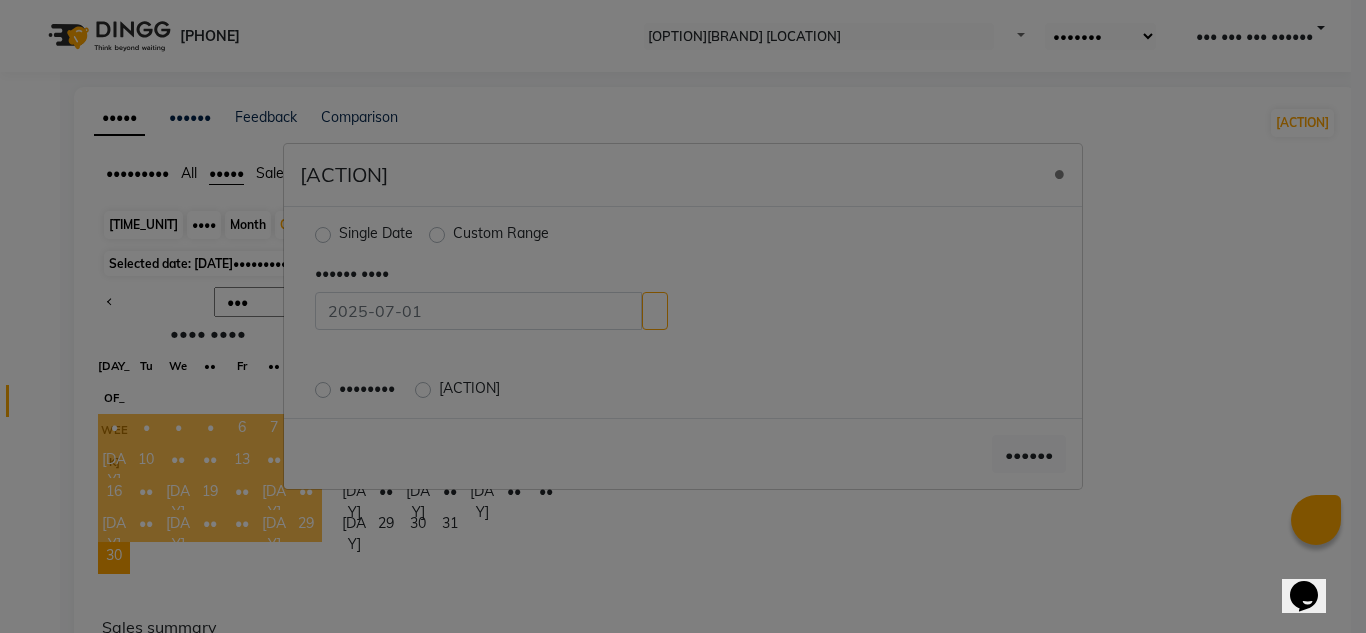 click on "Custom Range" at bounding box center (501, 235) 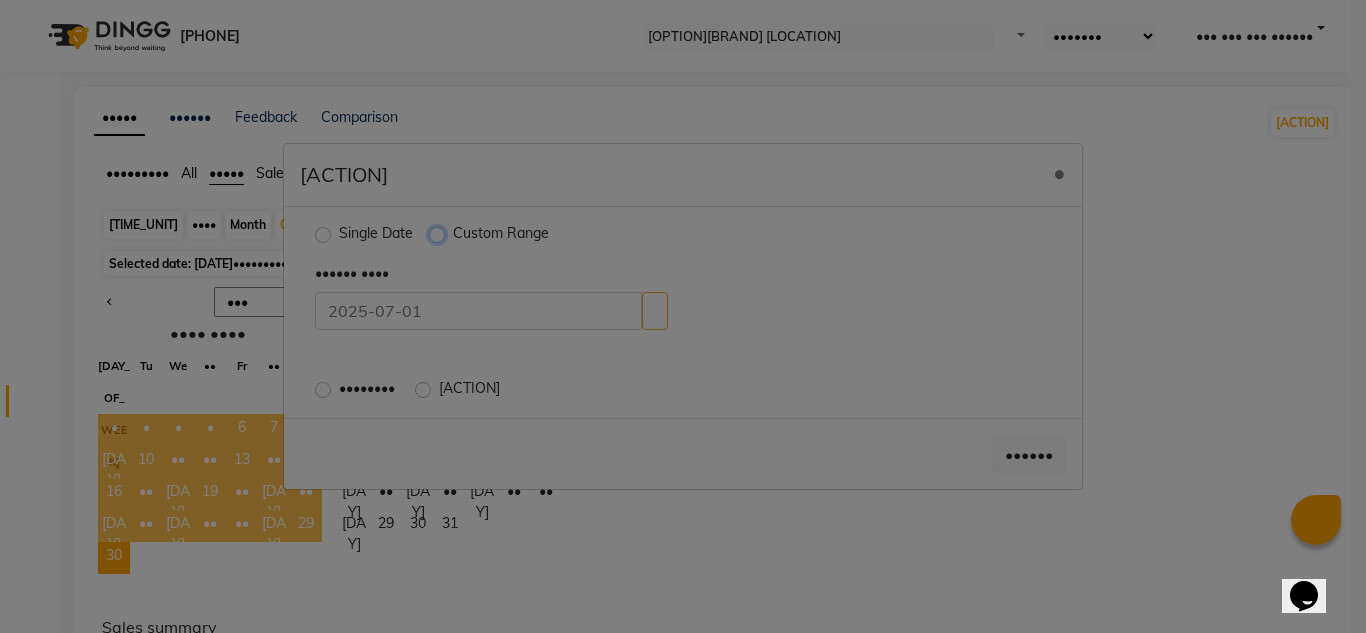 click on "Custom Range" at bounding box center [439, 234] 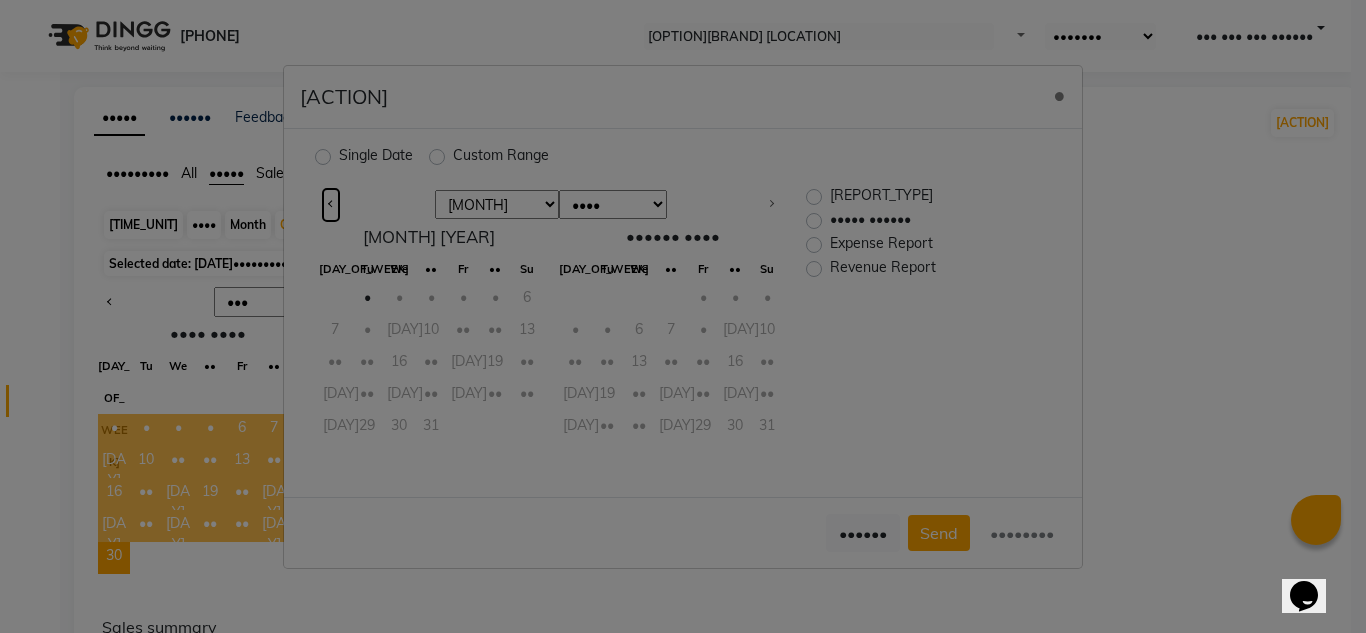 click at bounding box center (331, 205) 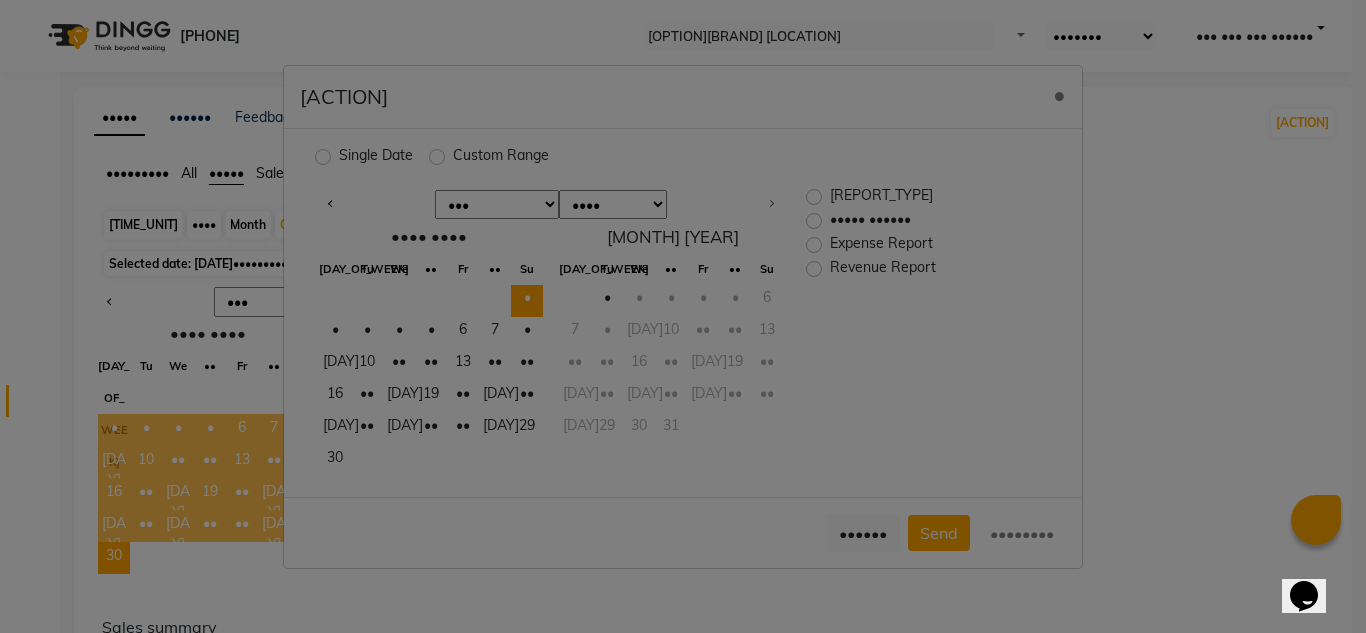 click on "•" at bounding box center [527, 301] 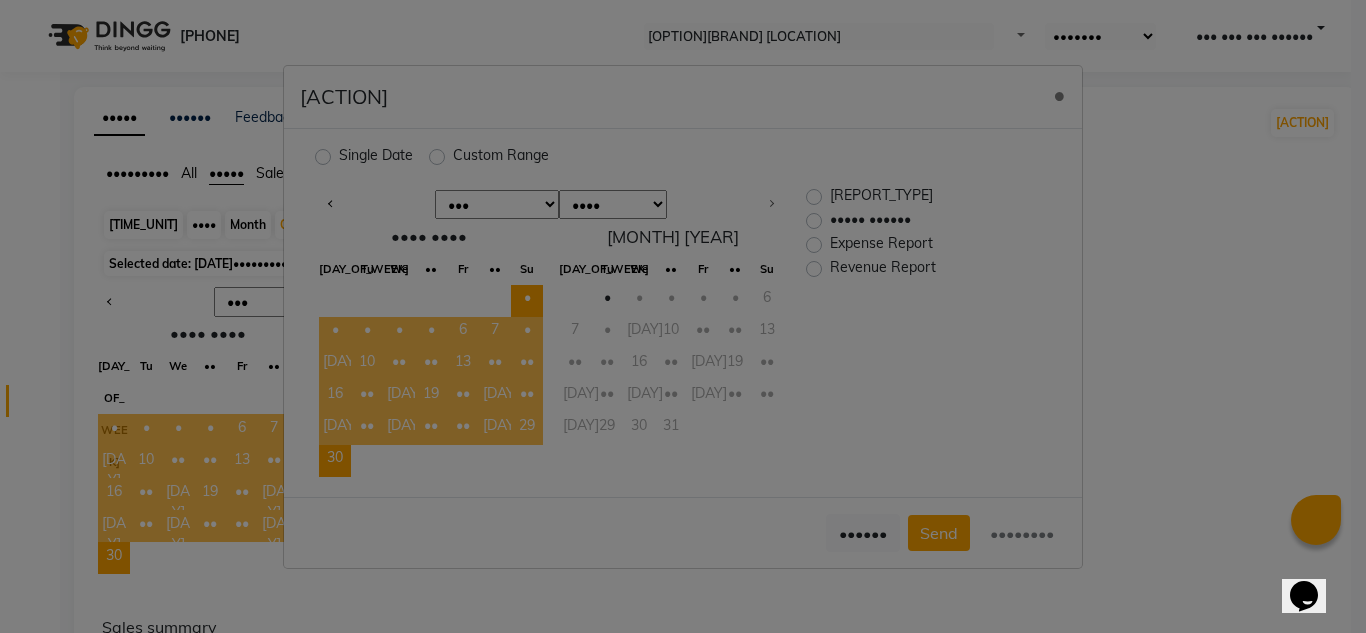 click on "30" at bounding box center [335, 461] 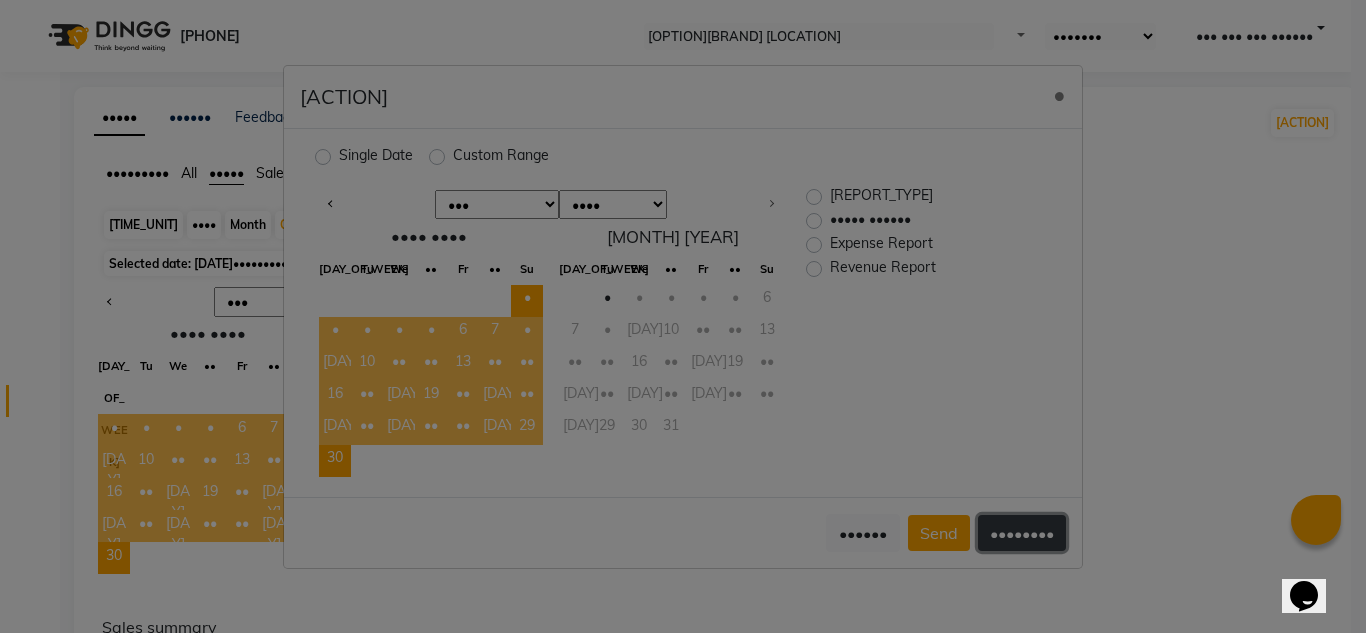 click on "••••••••" at bounding box center (1022, 533) 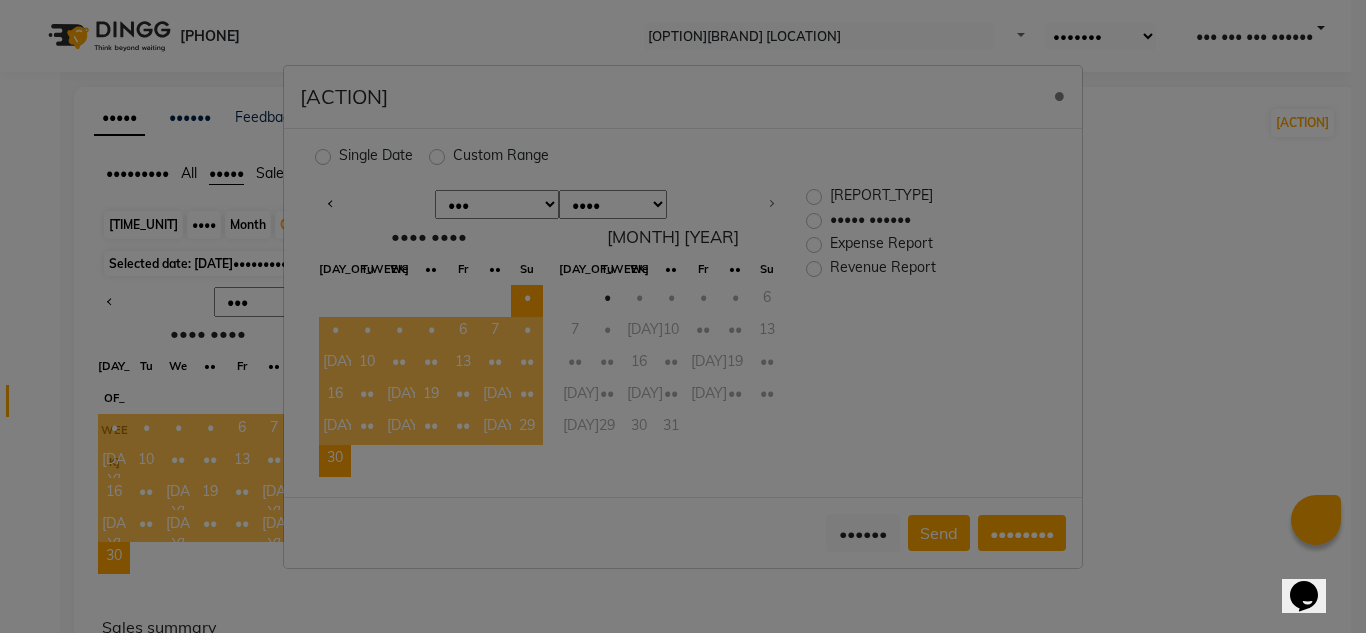 click on "Revenue Report" at bounding box center [883, 269] 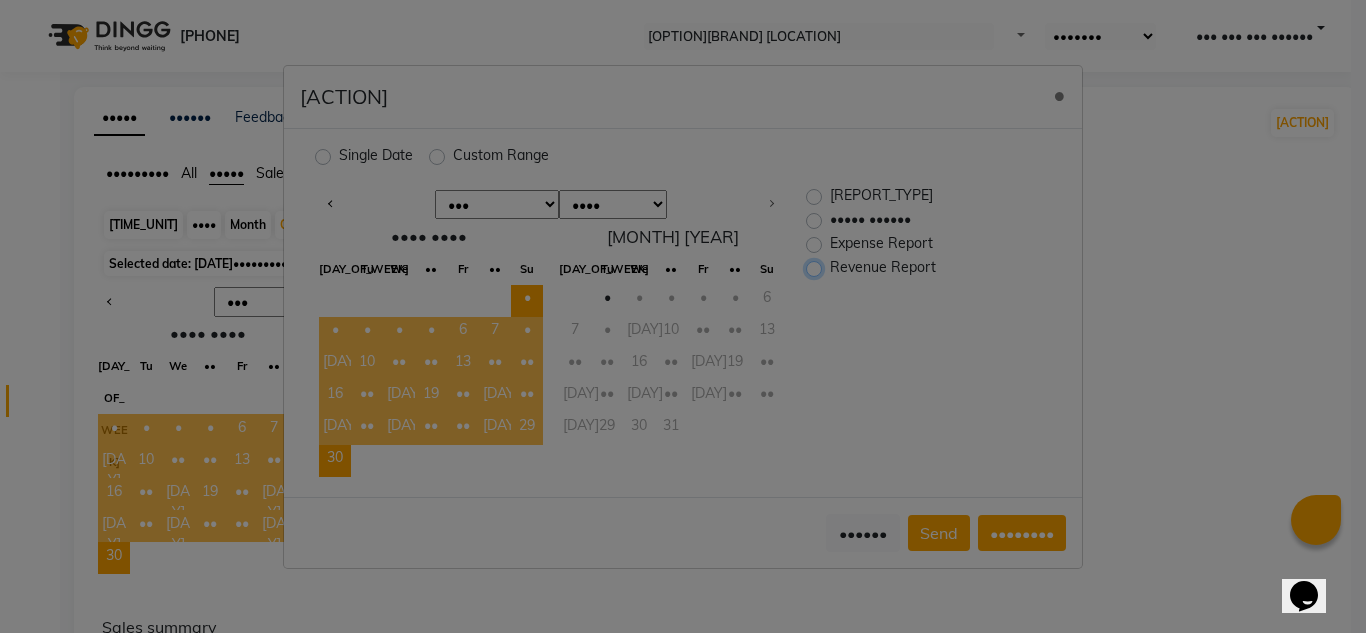 click on "Revenue Report" at bounding box center (816, 267) 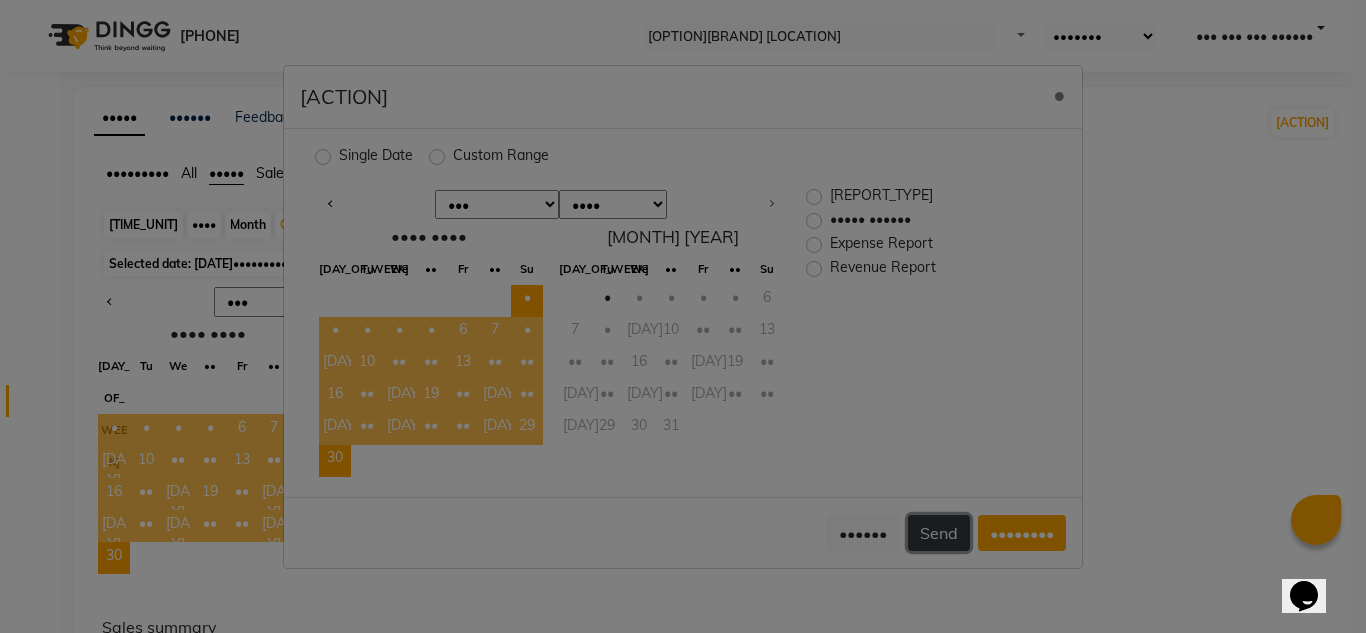 click on "Send" at bounding box center [939, 533] 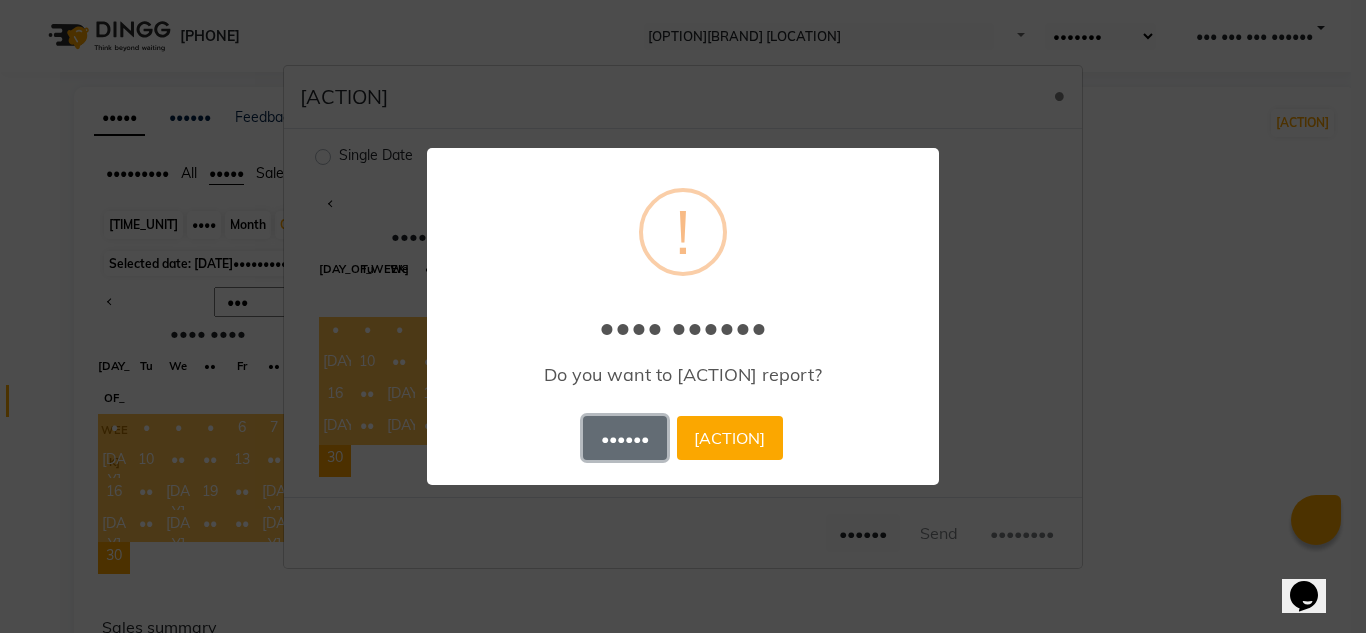 click on "••••••" at bounding box center [624, 438] 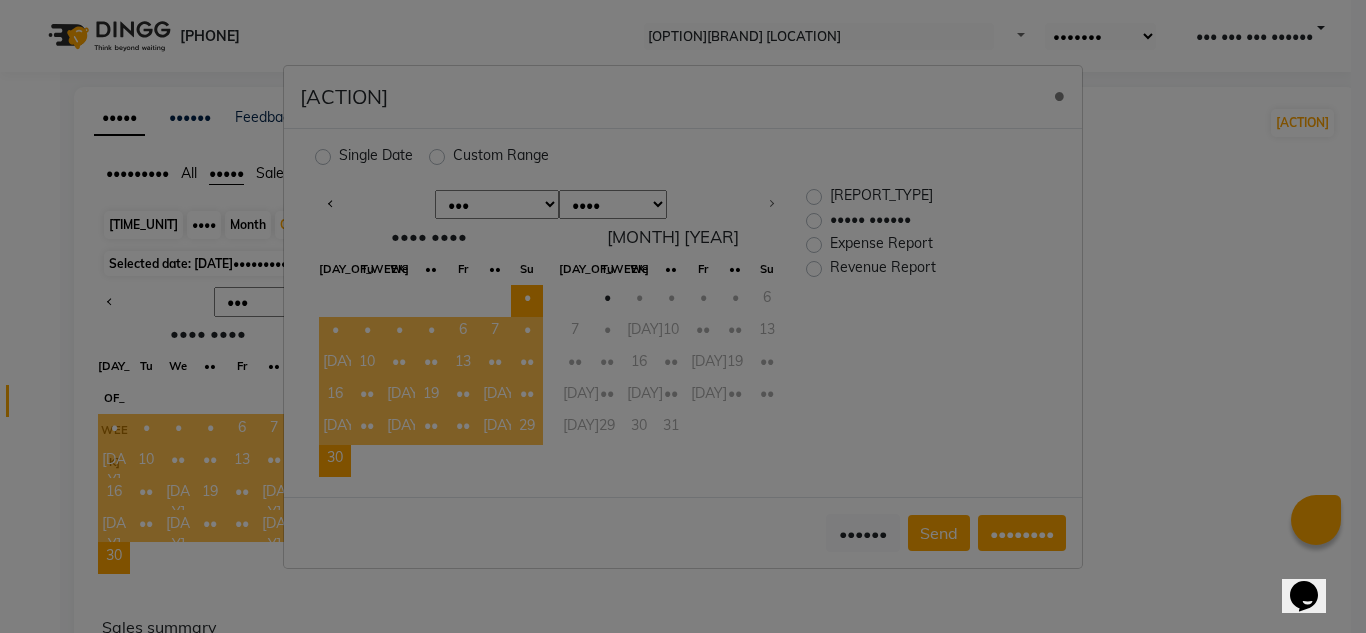 click on "Generate Report × Single Date Custom Range Jan Feb Mar Apr May Jun Jul 2015 2016 2017 2018 2019 2020 2021 2022 2023 2024 2025  June 2025  Mo Tu We Th Fr Sa Su  1   2   3   4   5   6   7   8   9   10   11   12   13   14   15   16   17   18   19   20   21   22   23   24   25   26   27   28   29   30   July 2025  Mo Tu We Th Fr Sa Su  1   2   3   4   5   6   7   8   9   10   11   12   13   14   15   16   17   18   19   20   21   22   23   24   25   26   27   28   29   30   31  Daily Sale Report Staff Report Expense Report Revenue Report  Cancel   Send   Download" at bounding box center [683, 316] 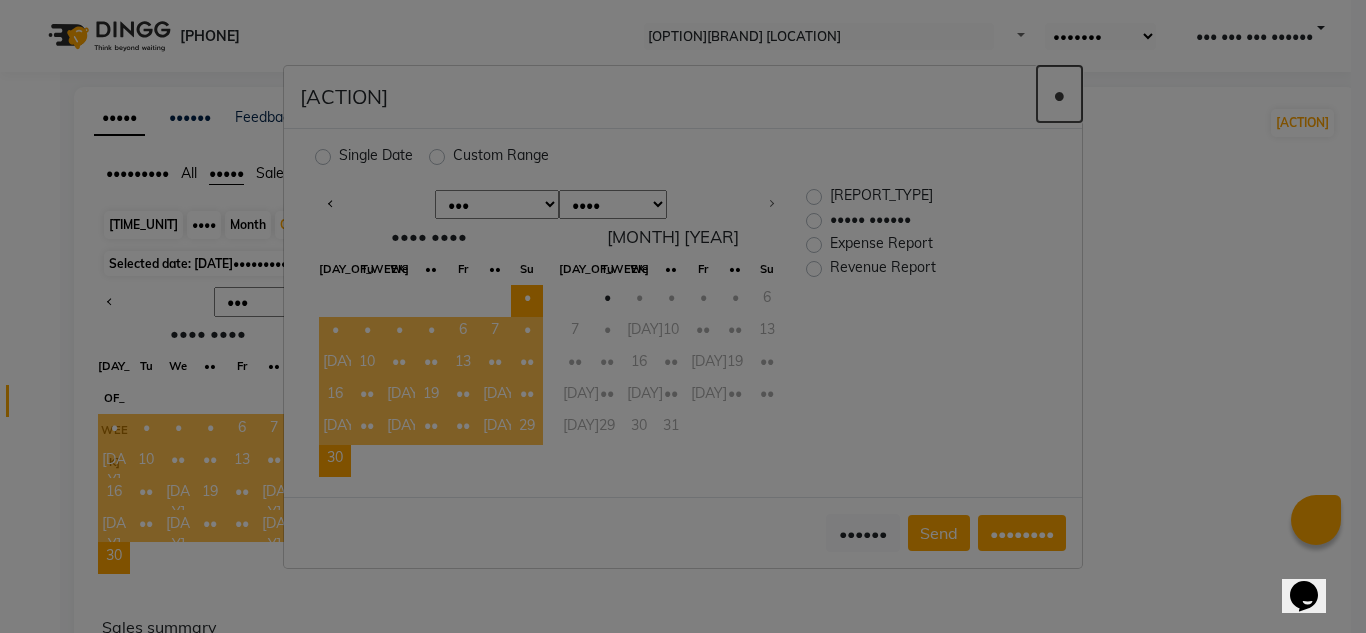 click on "•" at bounding box center (1059, 94) 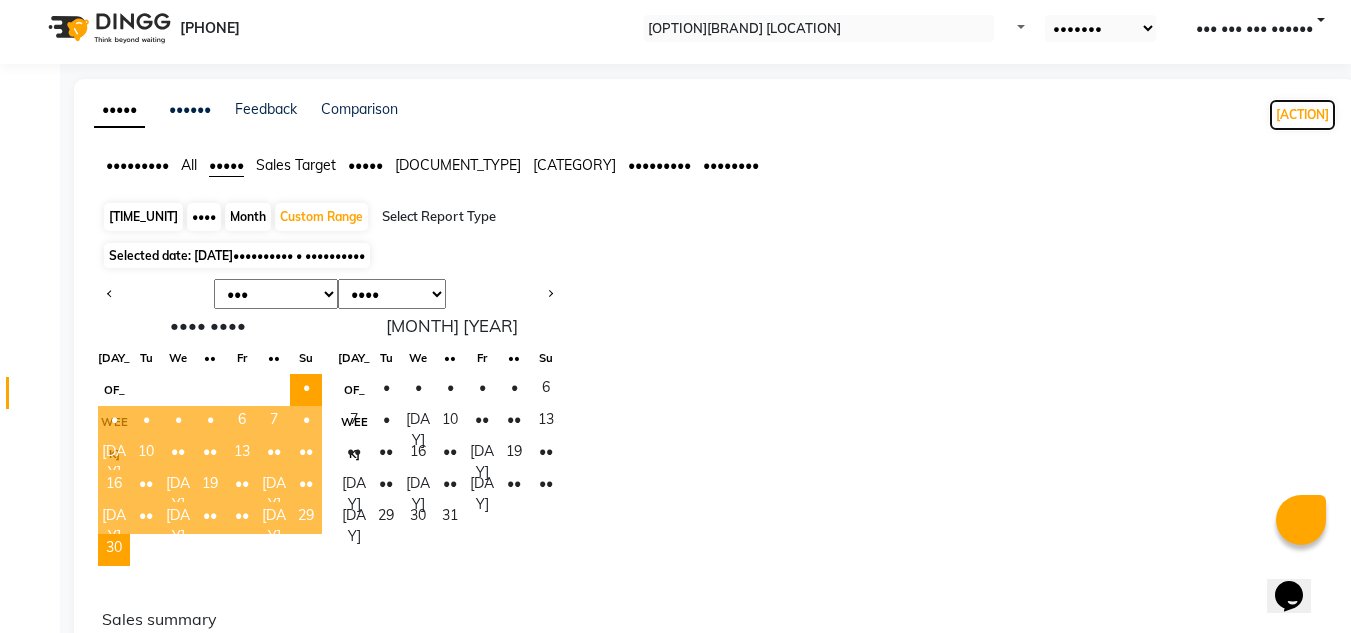 scroll, scrollTop: 0, scrollLeft: 0, axis: both 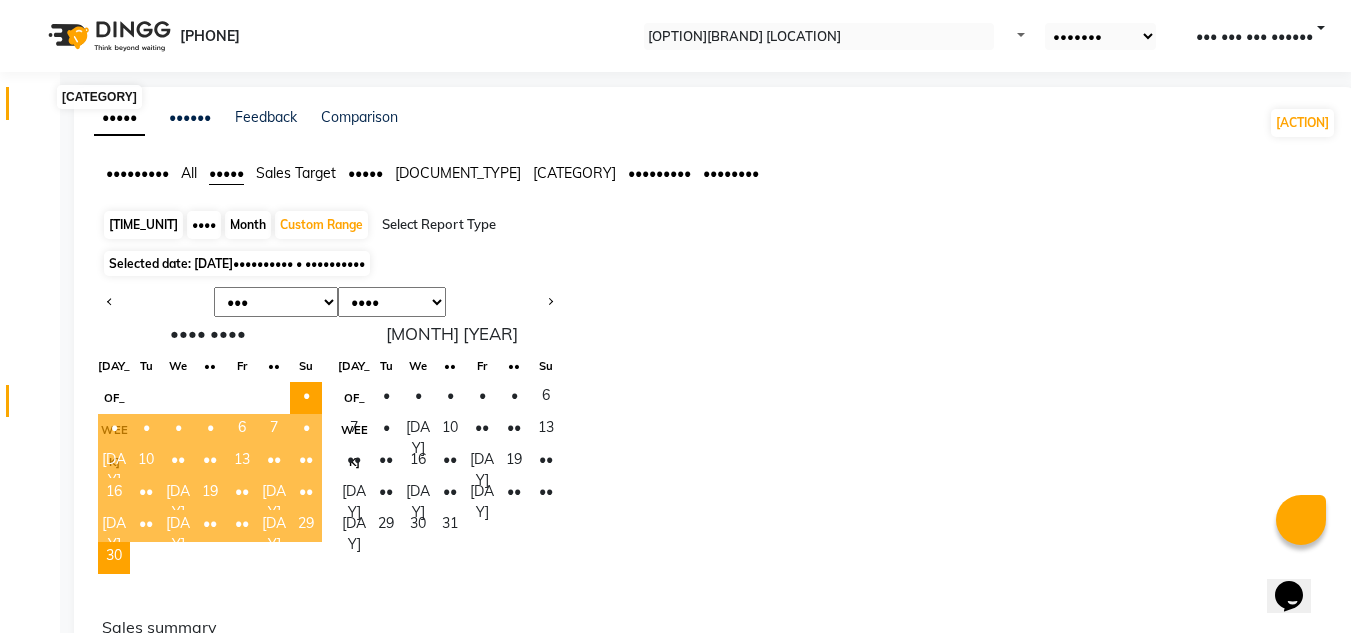 click at bounding box center [38, 108] 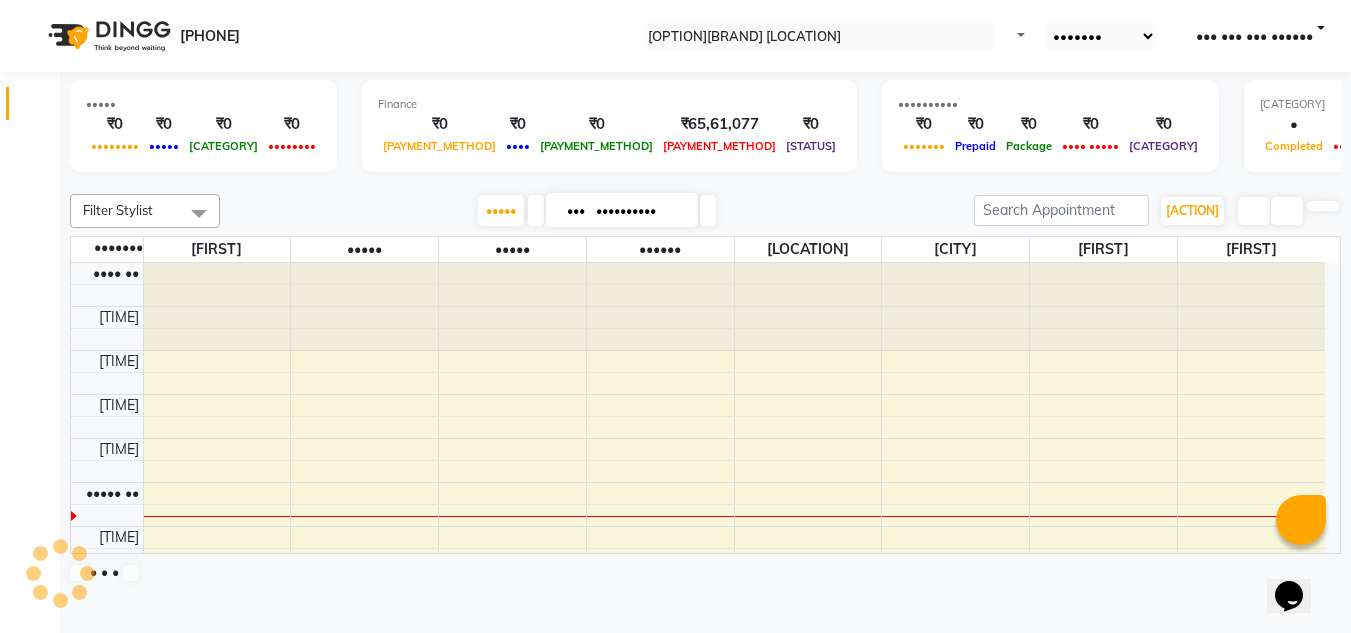 scroll, scrollTop: 0, scrollLeft: 0, axis: both 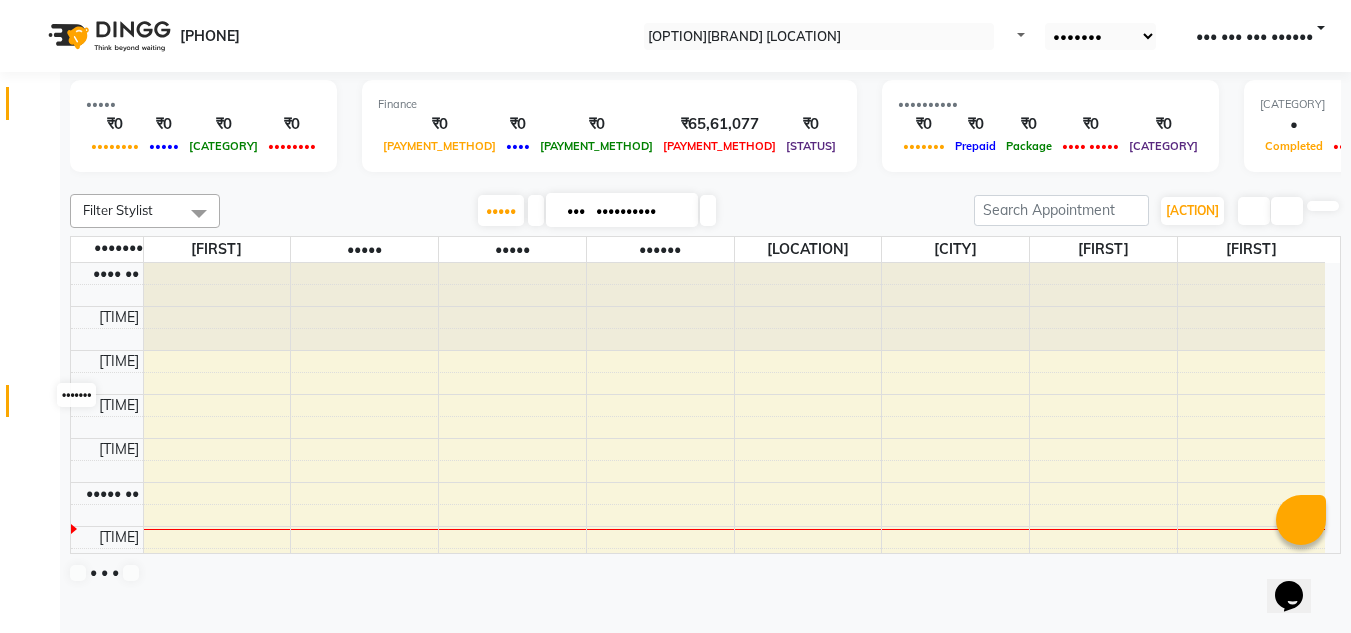 click at bounding box center [38, 406] 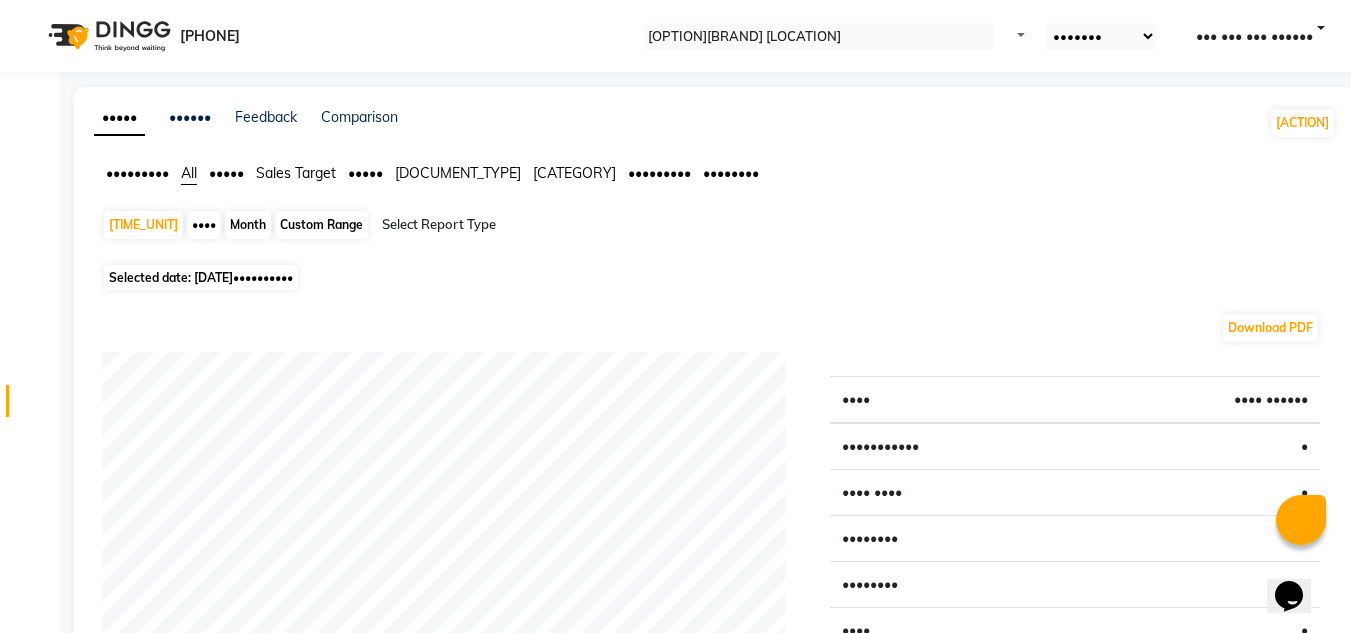 click on "••••••••••" at bounding box center [263, 277] 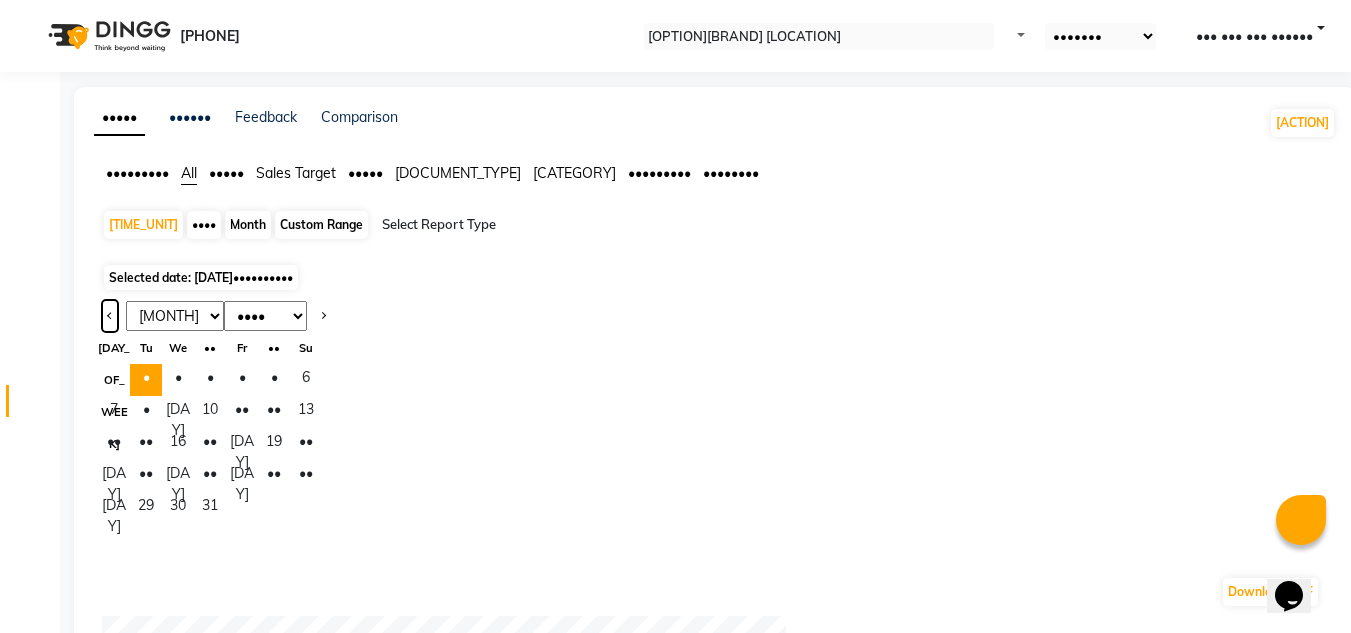 click at bounding box center [110, 316] 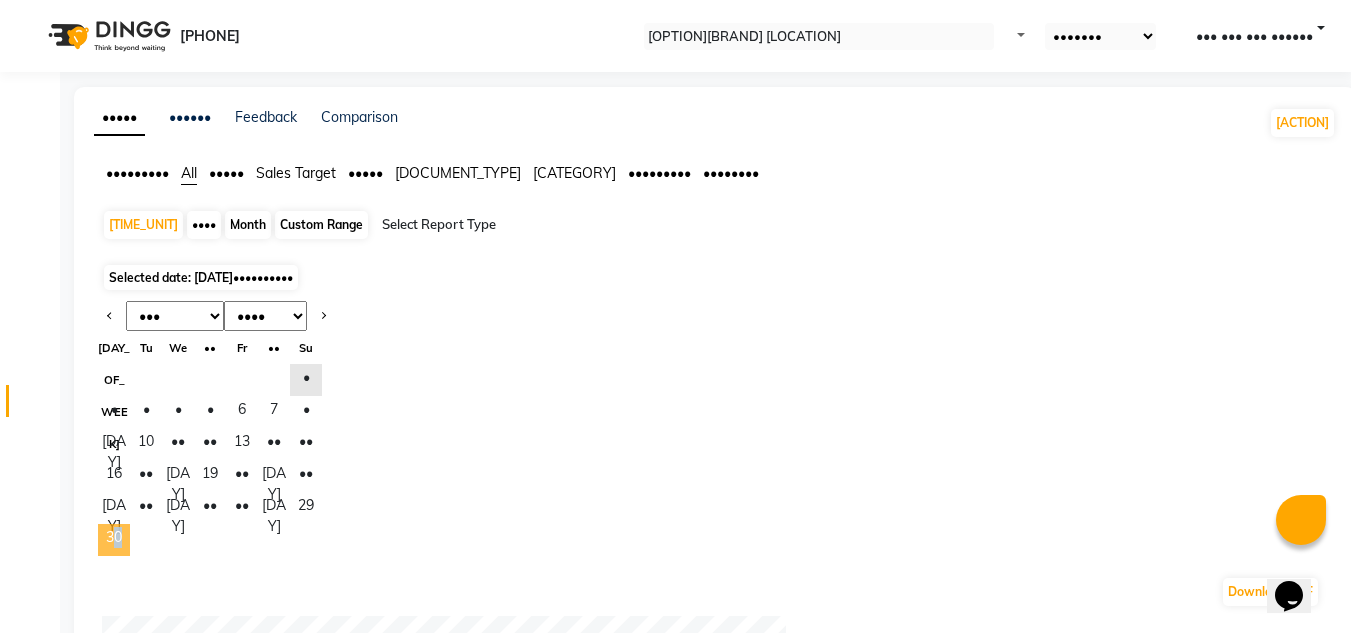 click on "30" at bounding box center [114, 540] 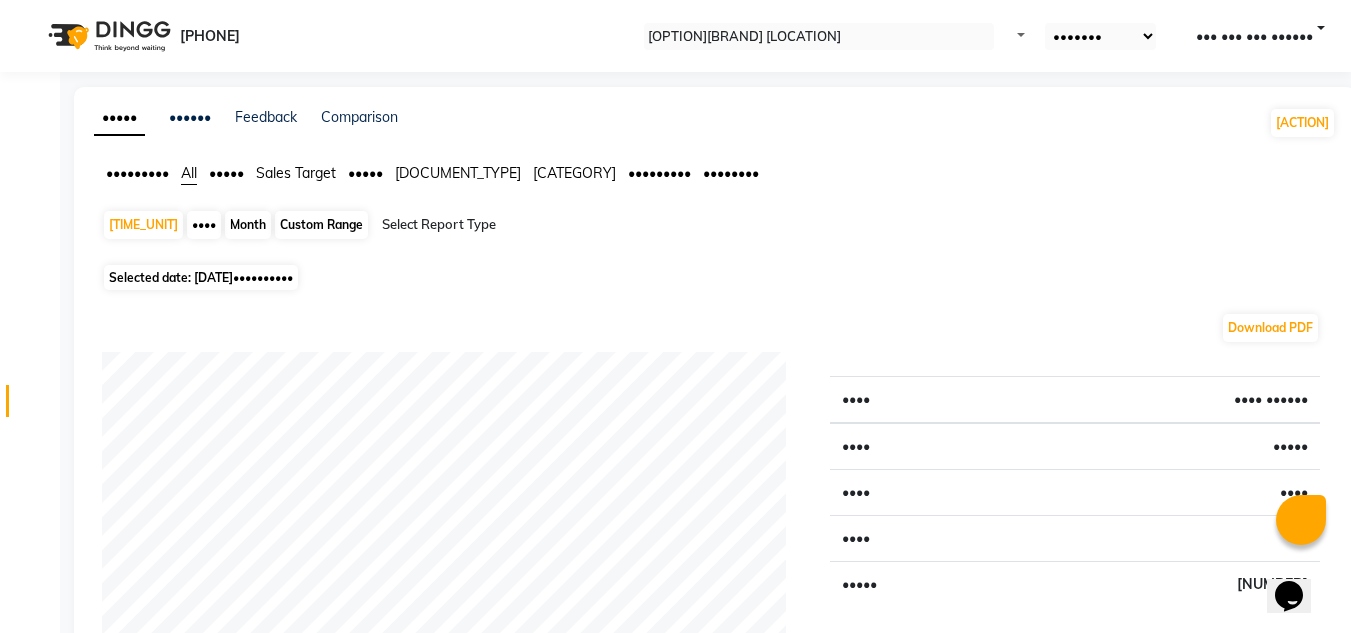 click on "•••••" at bounding box center [137, 173] 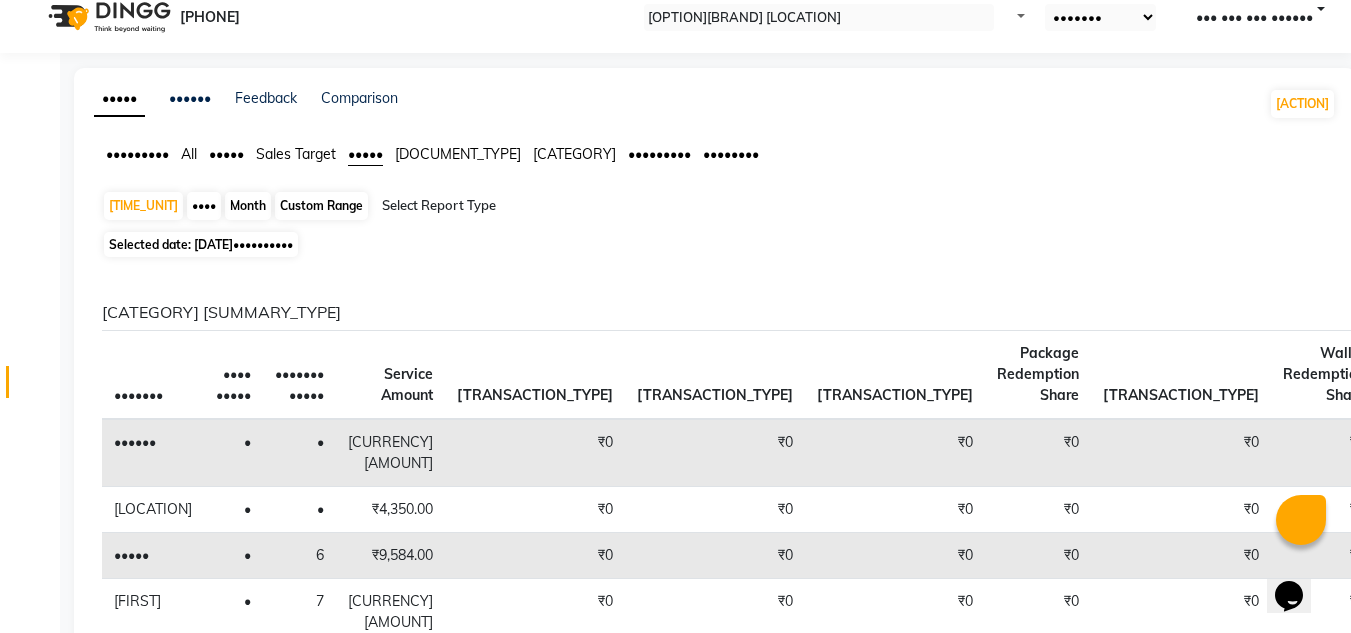 scroll, scrollTop: 0, scrollLeft: 0, axis: both 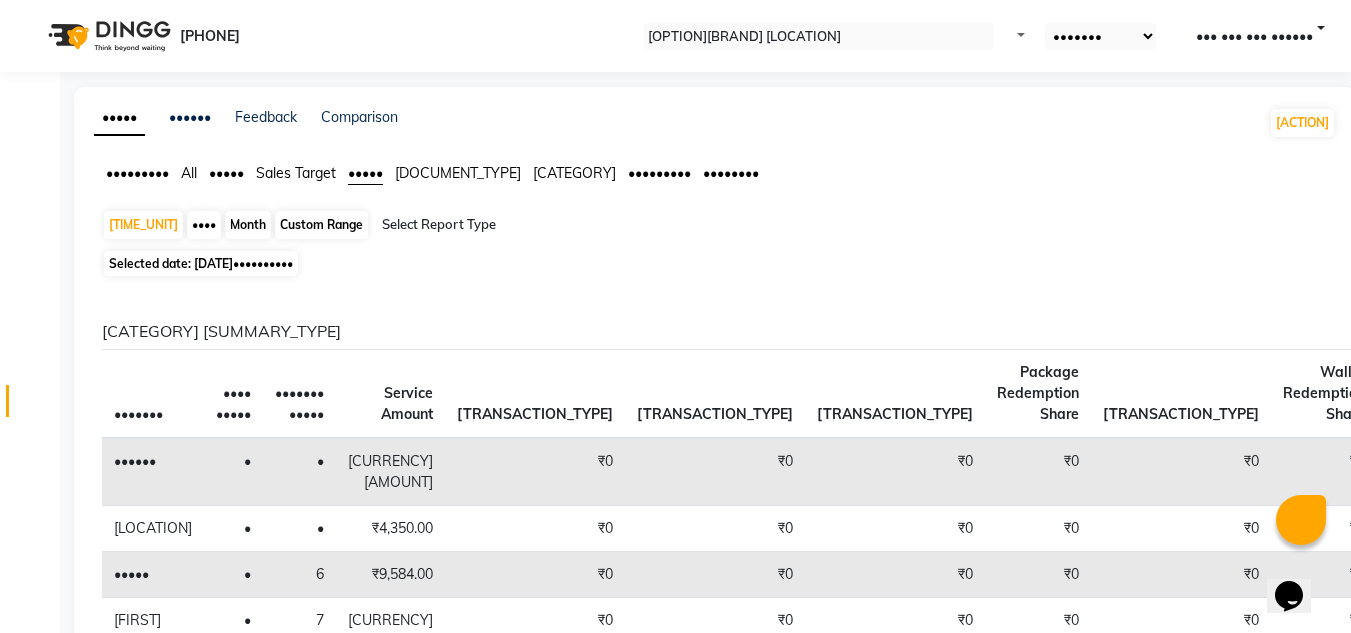click on "••••••••••" at bounding box center (263, 263) 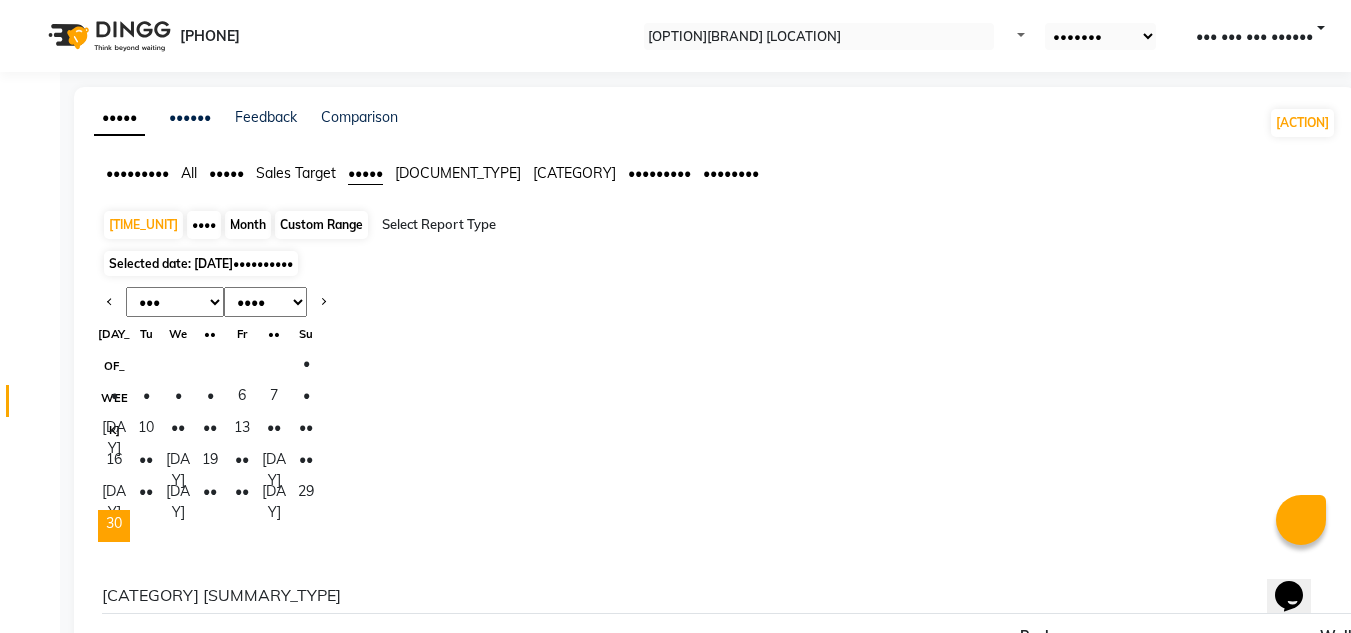 click on "••• ••• ••• ••• ••• ••• ••• ••• ••• ••• ••• ••• •••• •••• •••• •••• •••• •••• •••• •••• •••• •••• •••• •••• •••• •••• •••• •••• •••• •••• •••• •••• •••• •• •• •• •• •• •• ••  •   •   •   •   •   •   •   •   •   ••   ••   ••   ••   ••   ••   ••   ••   ••   ••   ••   ••   ••   ••   ••   ••   ••   ••   ••   ••   ••" at bounding box center [715, 414] 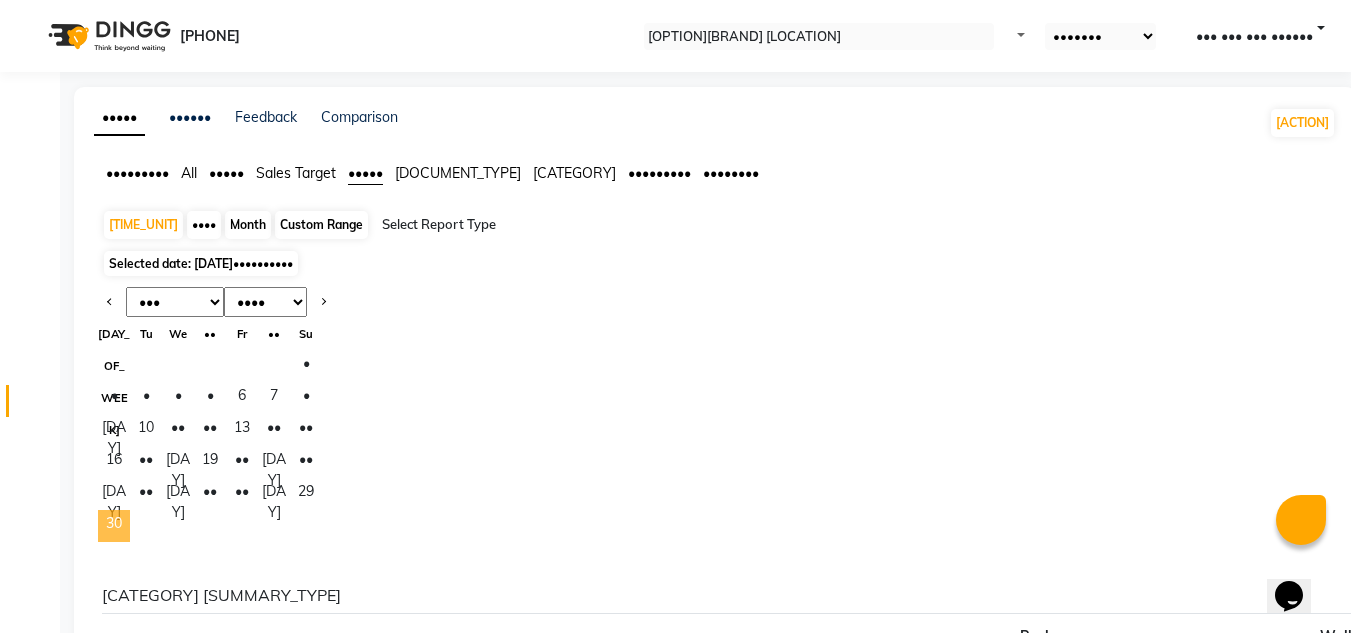 click on "30" at bounding box center [114, 526] 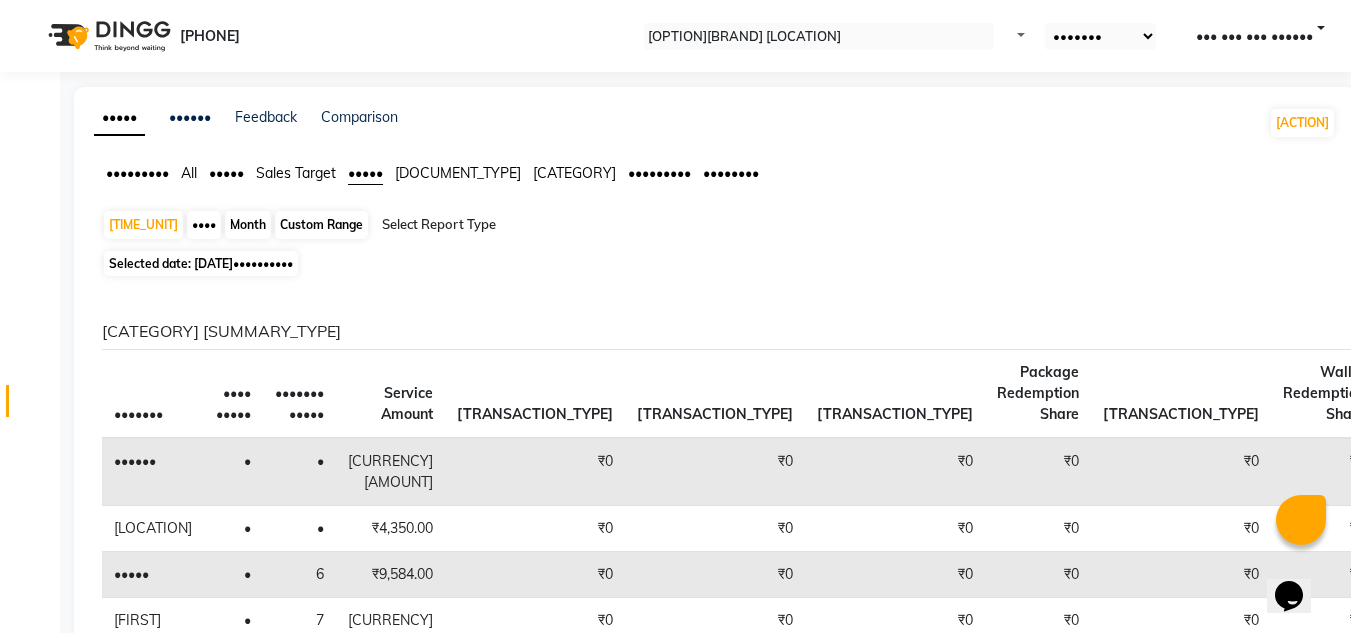 click on "Sales Target" at bounding box center (137, 173) 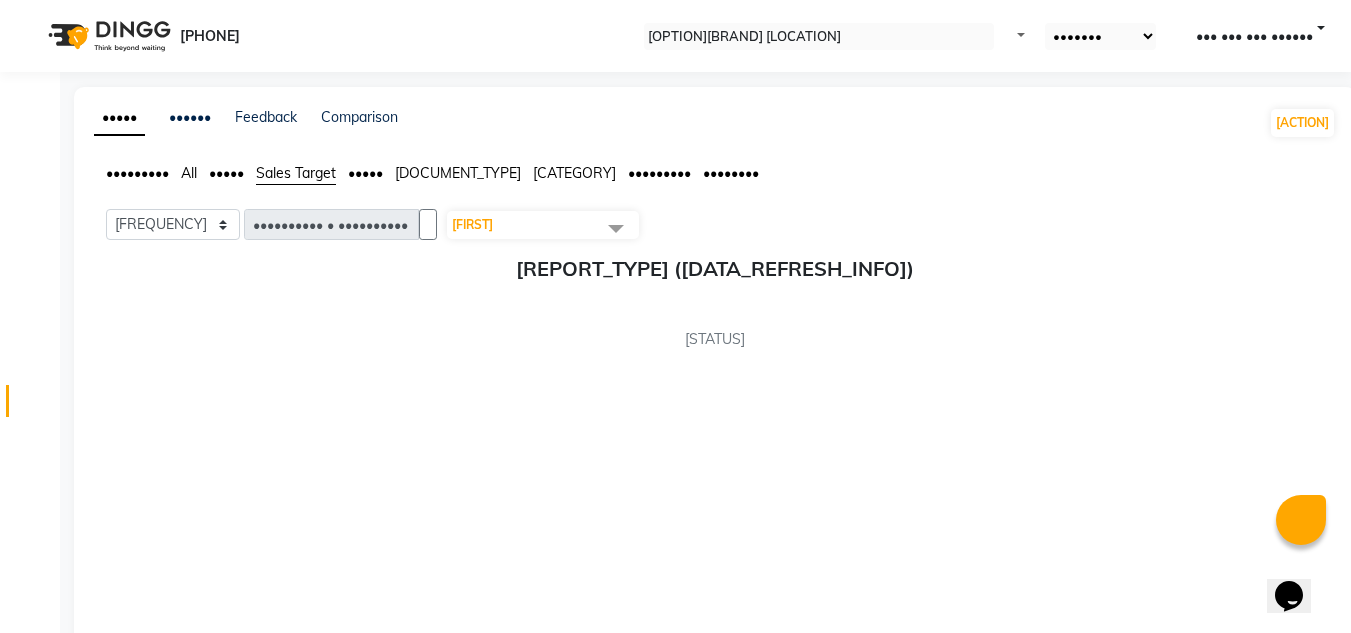 click on "•••••" at bounding box center (137, 173) 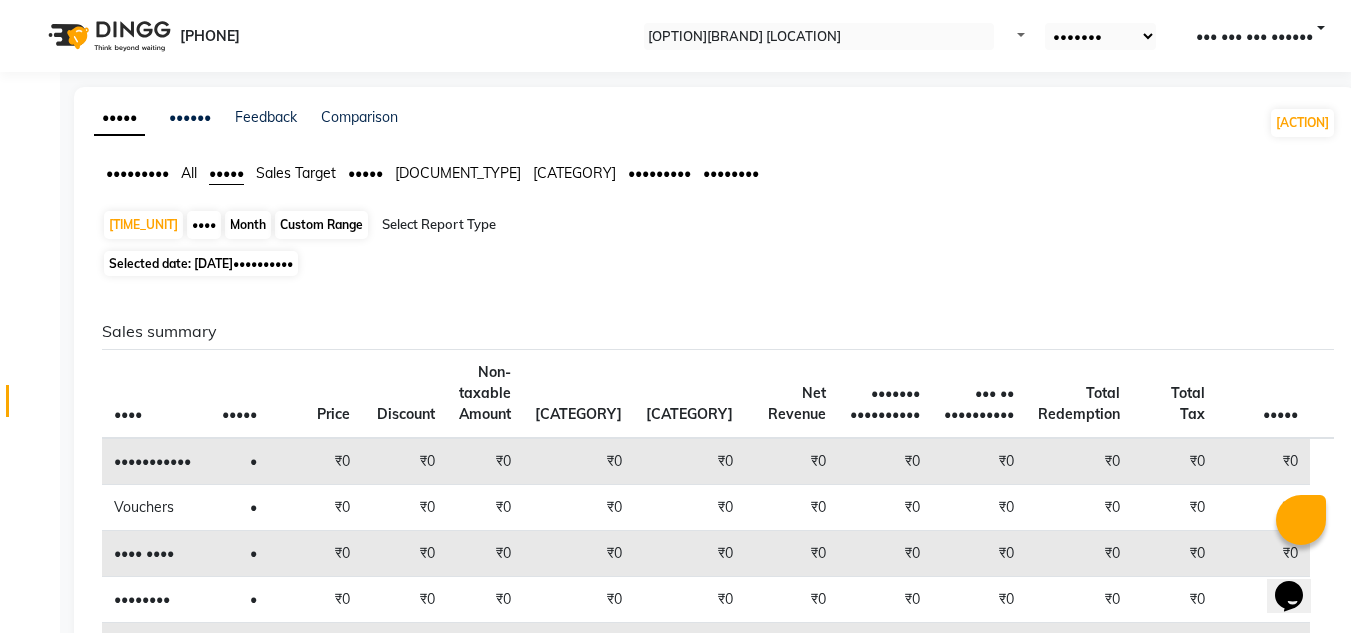 click on "Custom Range" at bounding box center (321, 225) 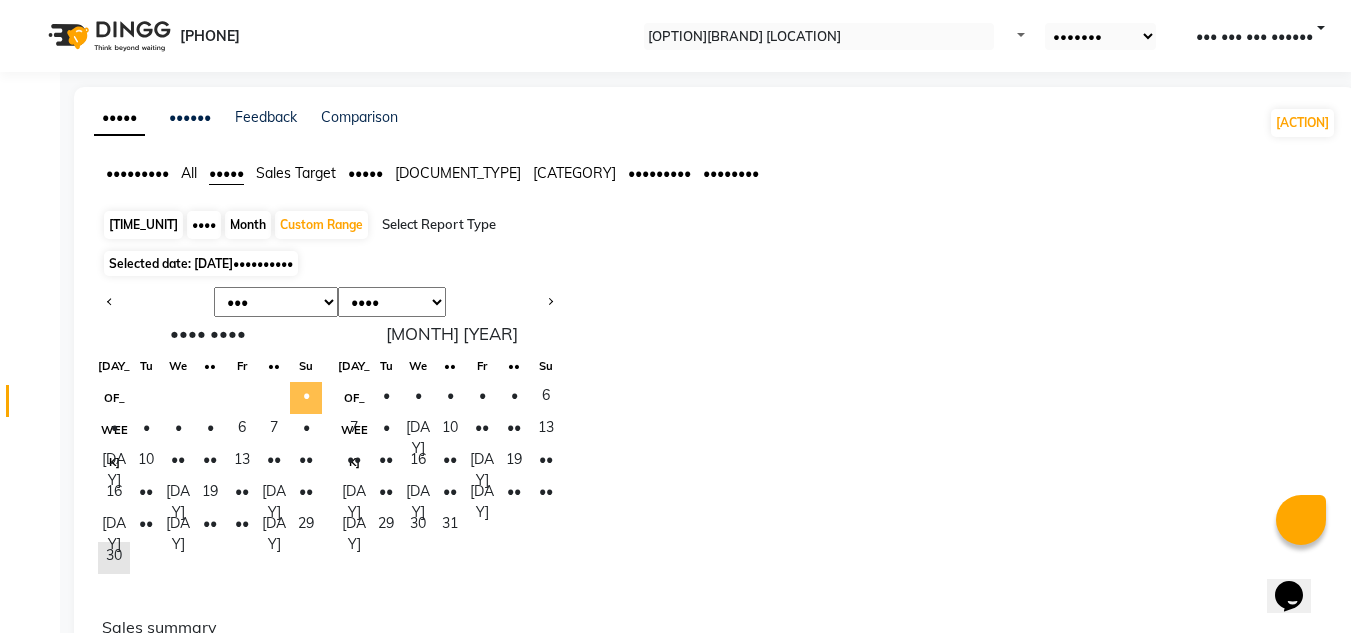 click on "•" at bounding box center (306, 398) 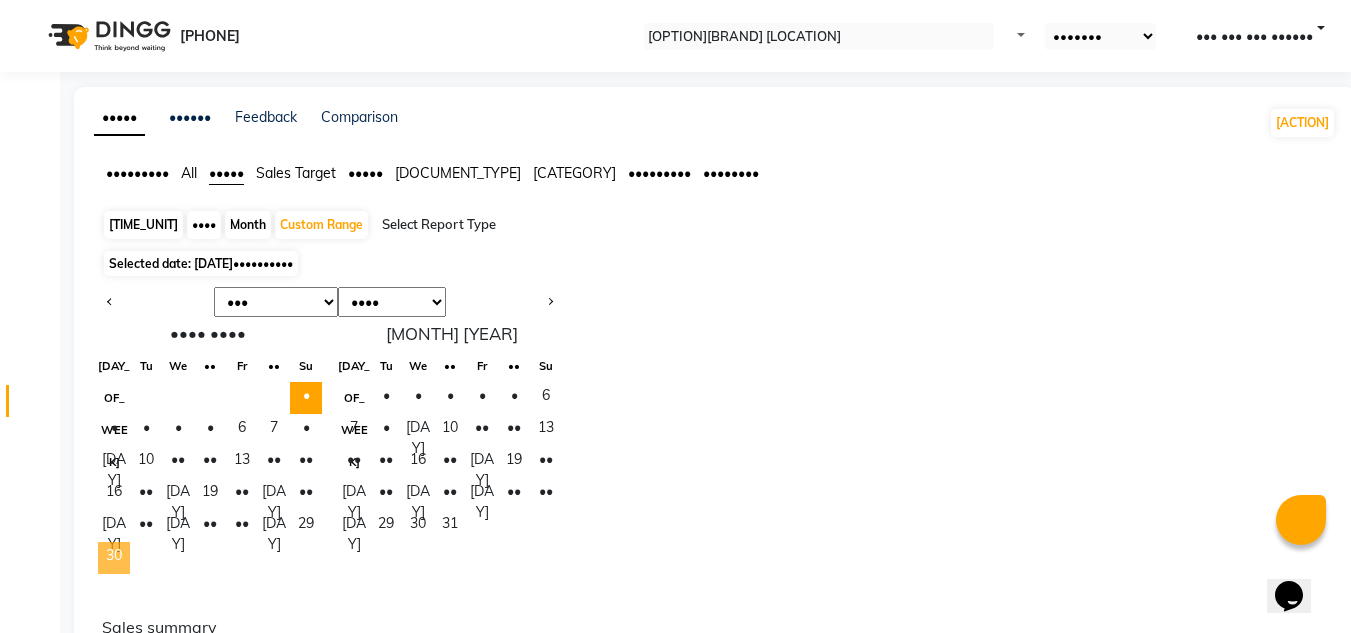 click on "30" at bounding box center (114, 558) 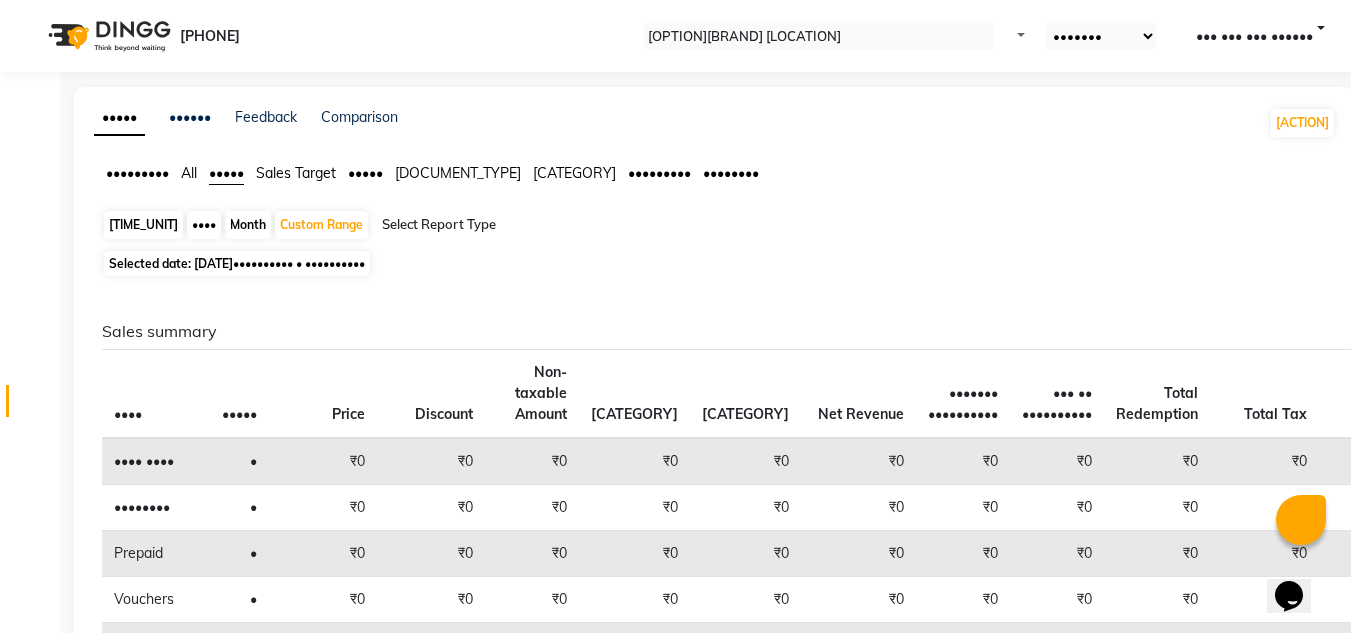 click on "•••••" at bounding box center (226, 173) 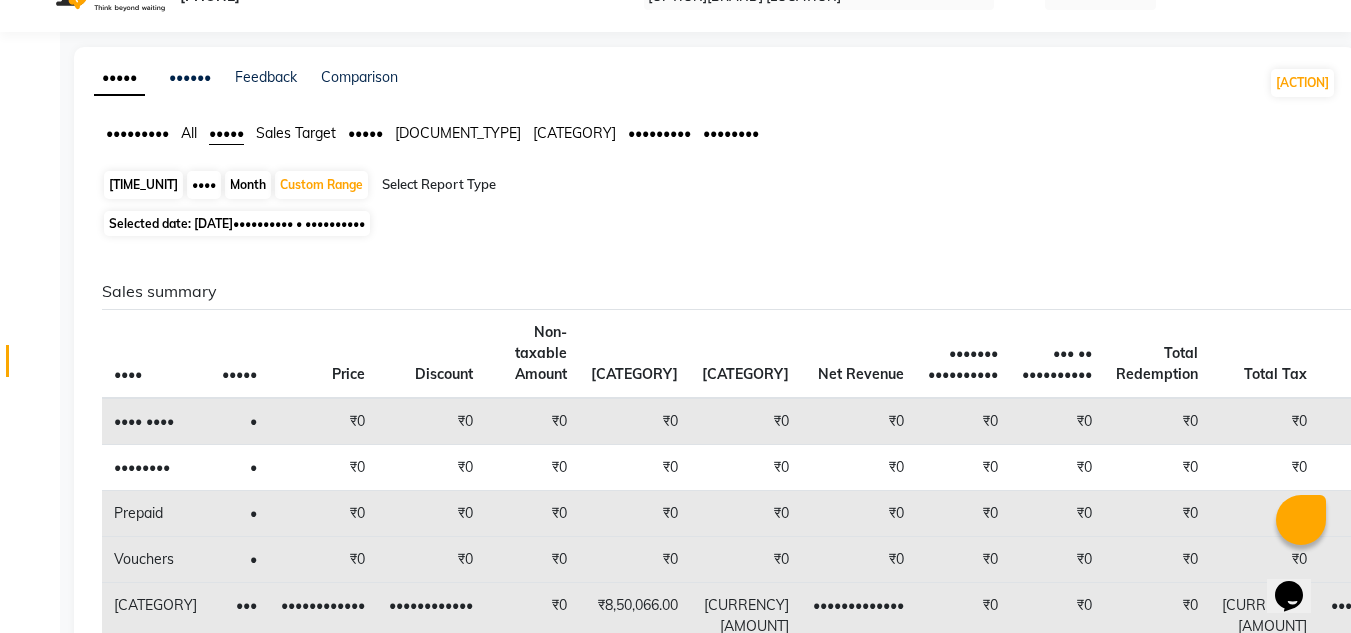 scroll, scrollTop: 26, scrollLeft: 0, axis: vertical 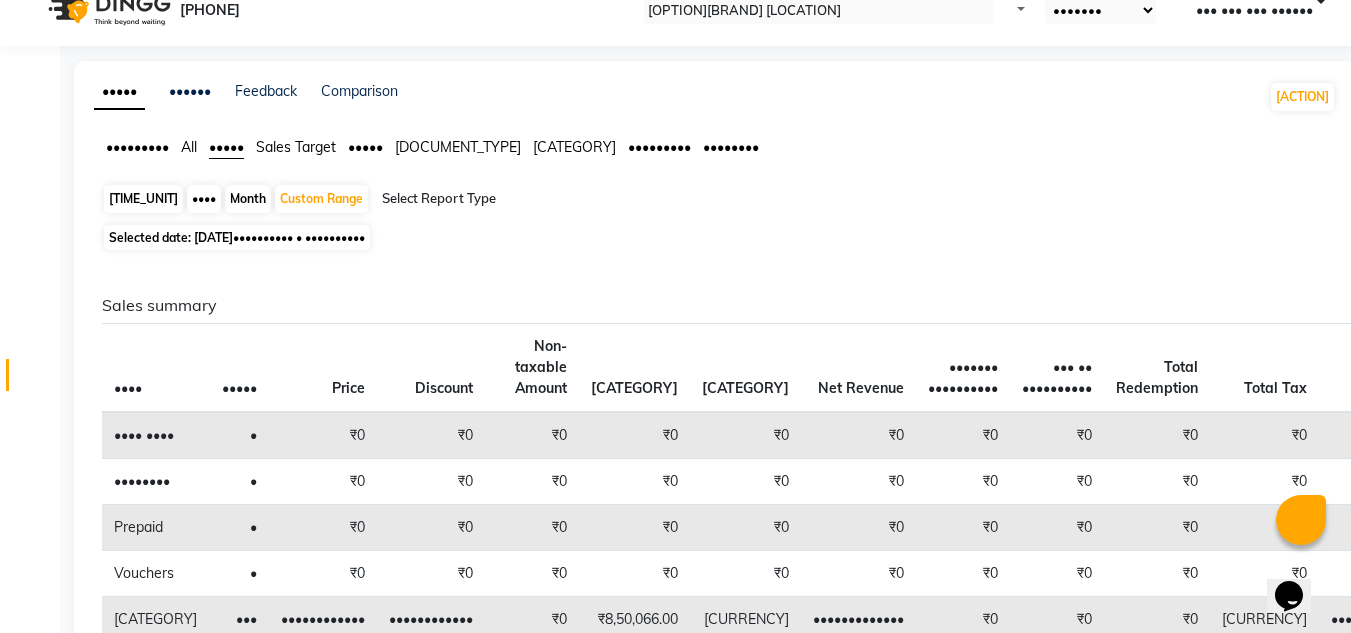 click on "All" at bounding box center (137, 147) 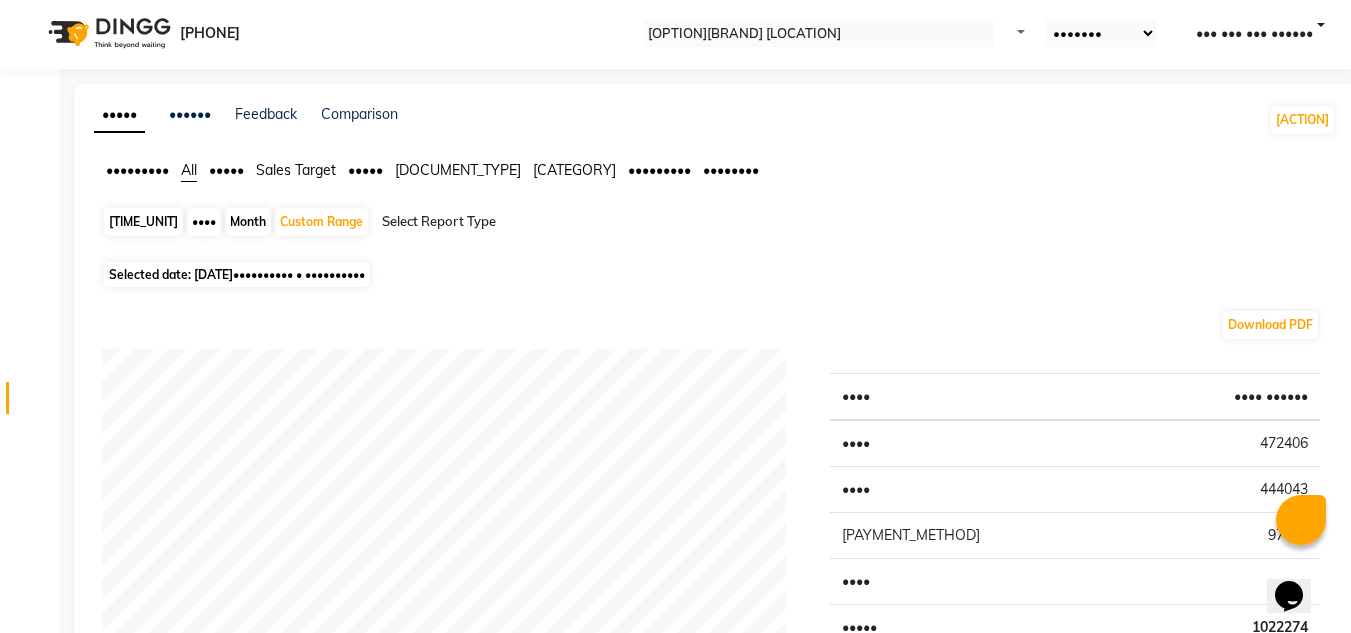 scroll, scrollTop: 0, scrollLeft: 0, axis: both 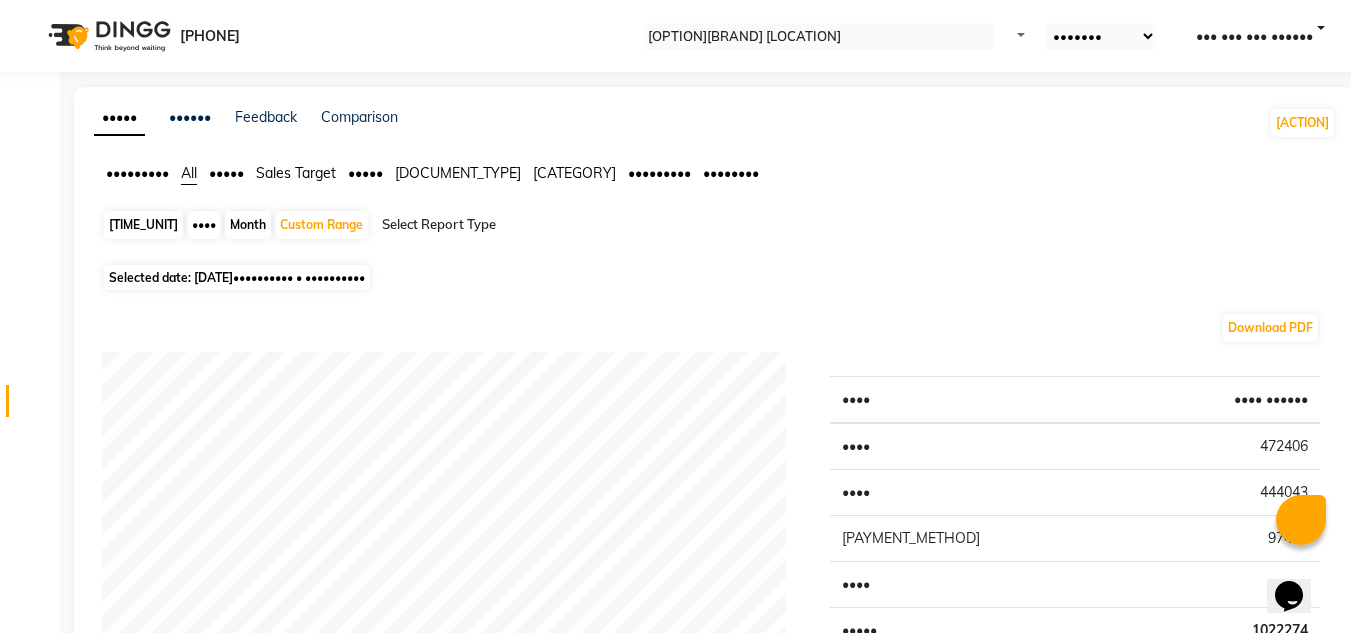 click on "Sales Target" at bounding box center (137, 173) 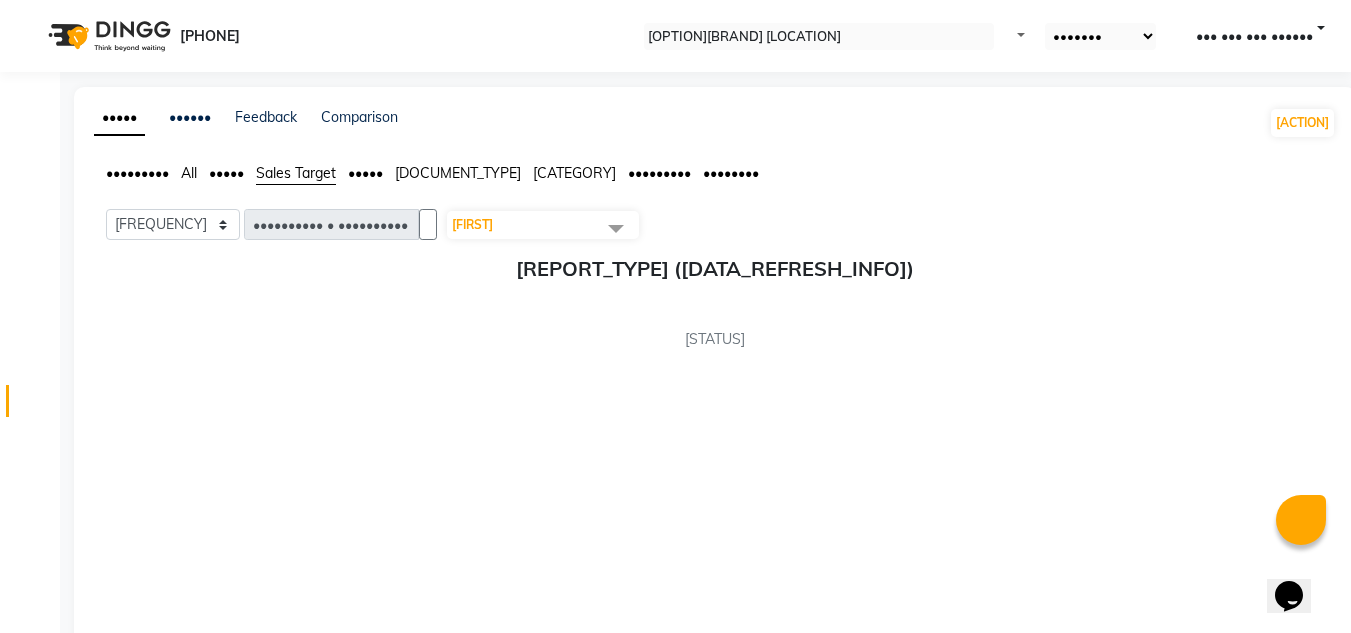 click on "•••••" at bounding box center (137, 173) 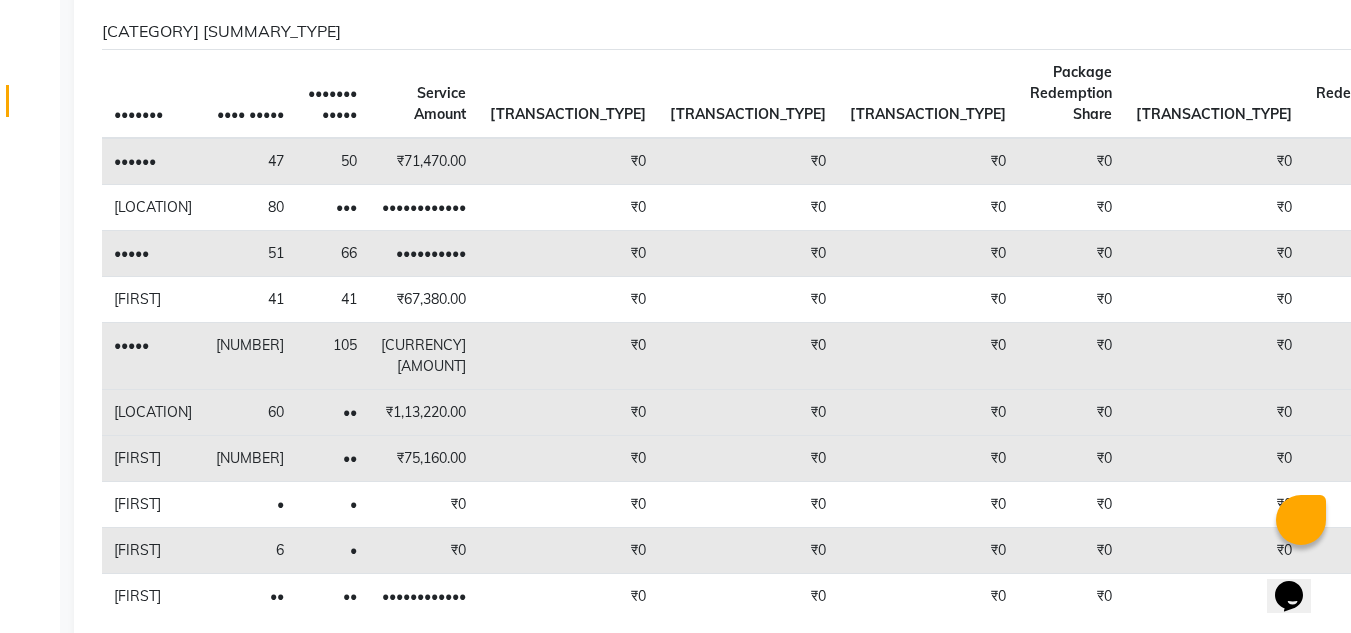 scroll, scrollTop: 340, scrollLeft: 0, axis: vertical 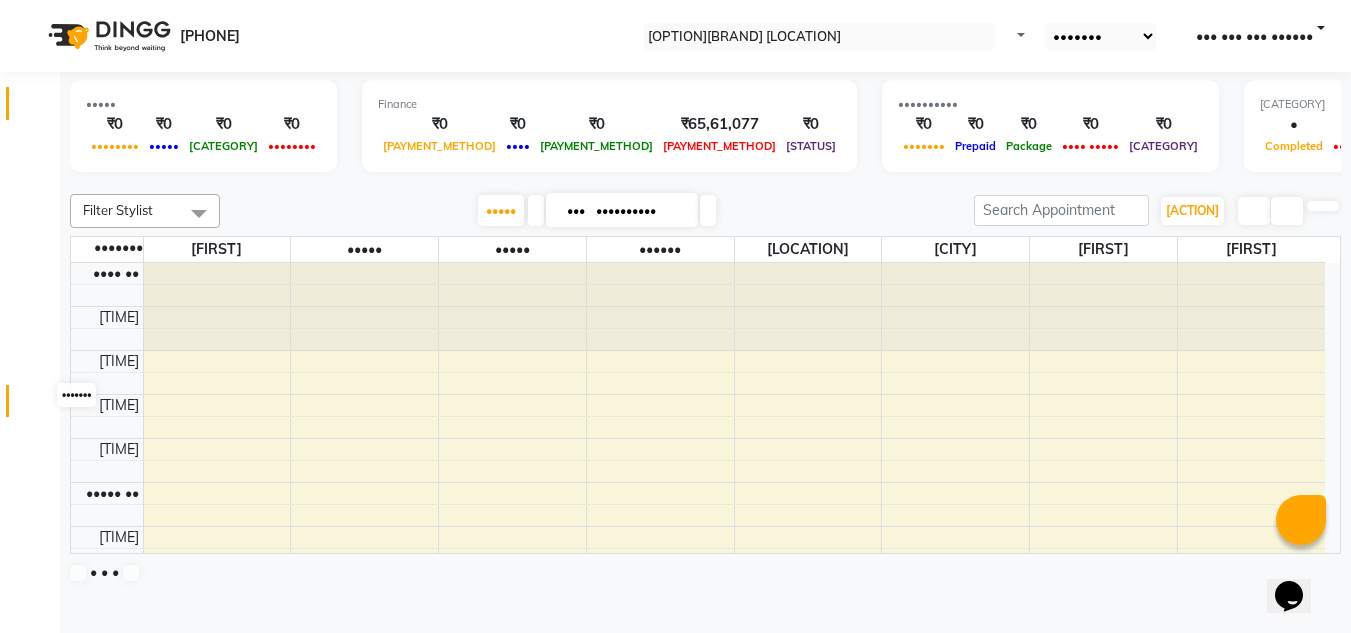 click at bounding box center (37, 406) 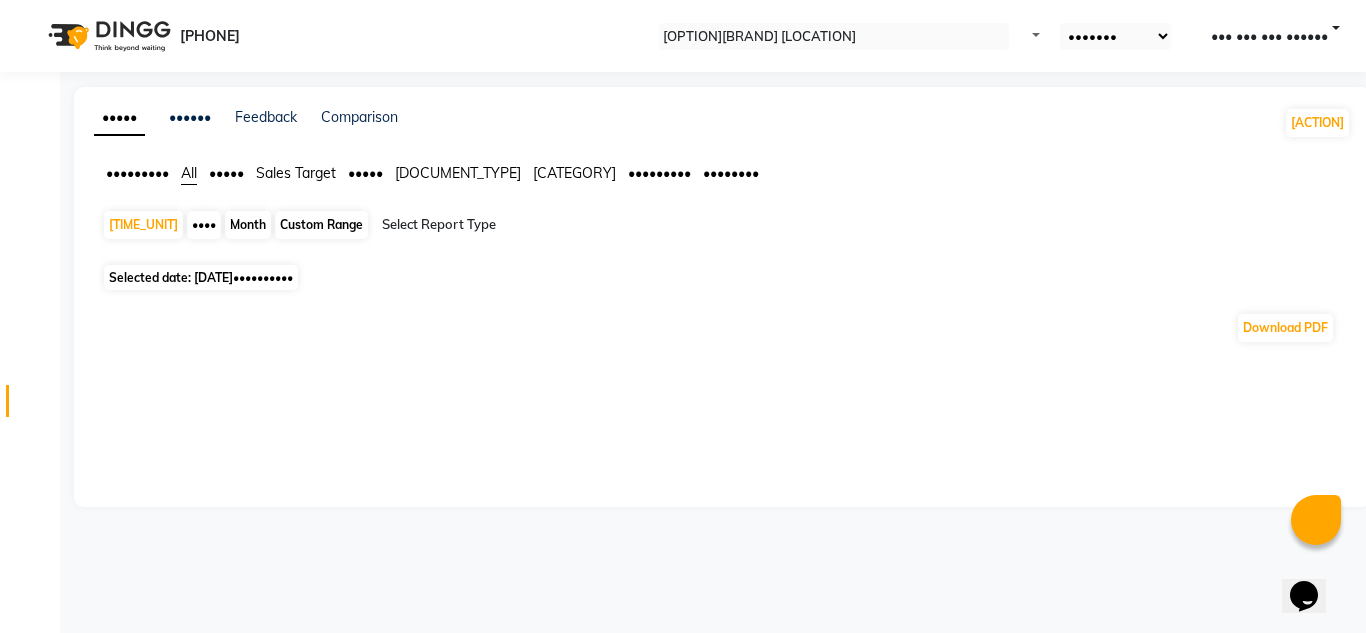 click on "Custom Range" at bounding box center (321, 225) 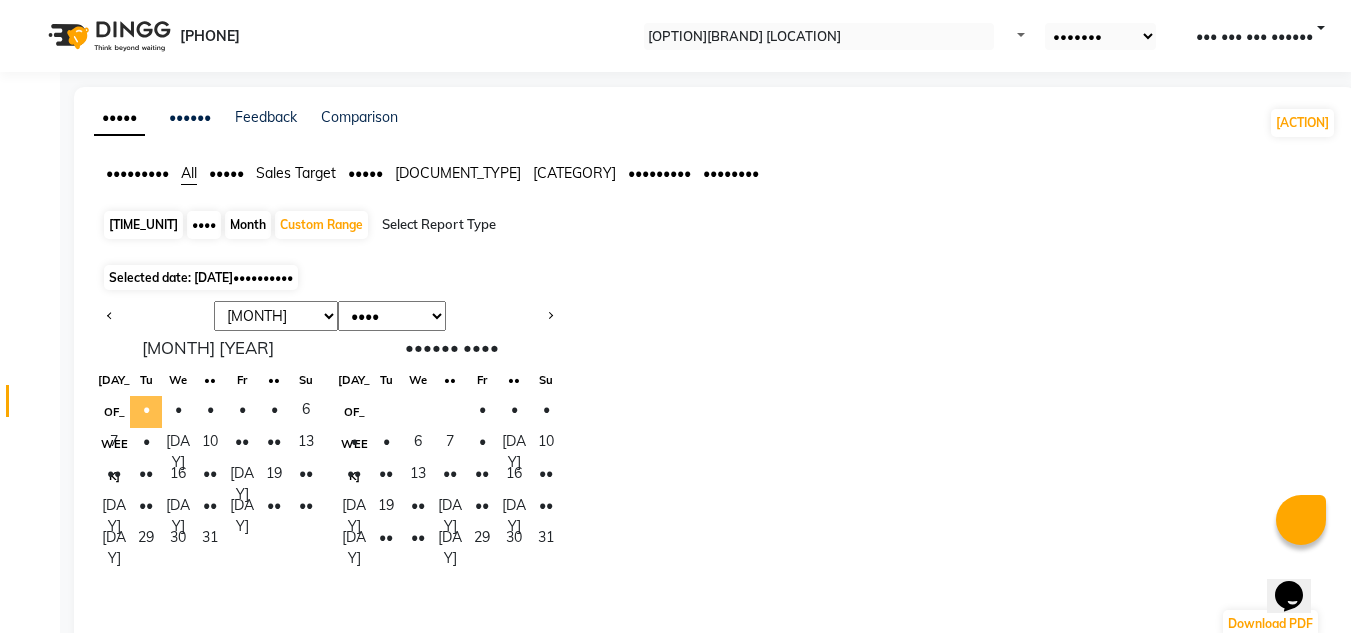 click on "•" at bounding box center (146, 412) 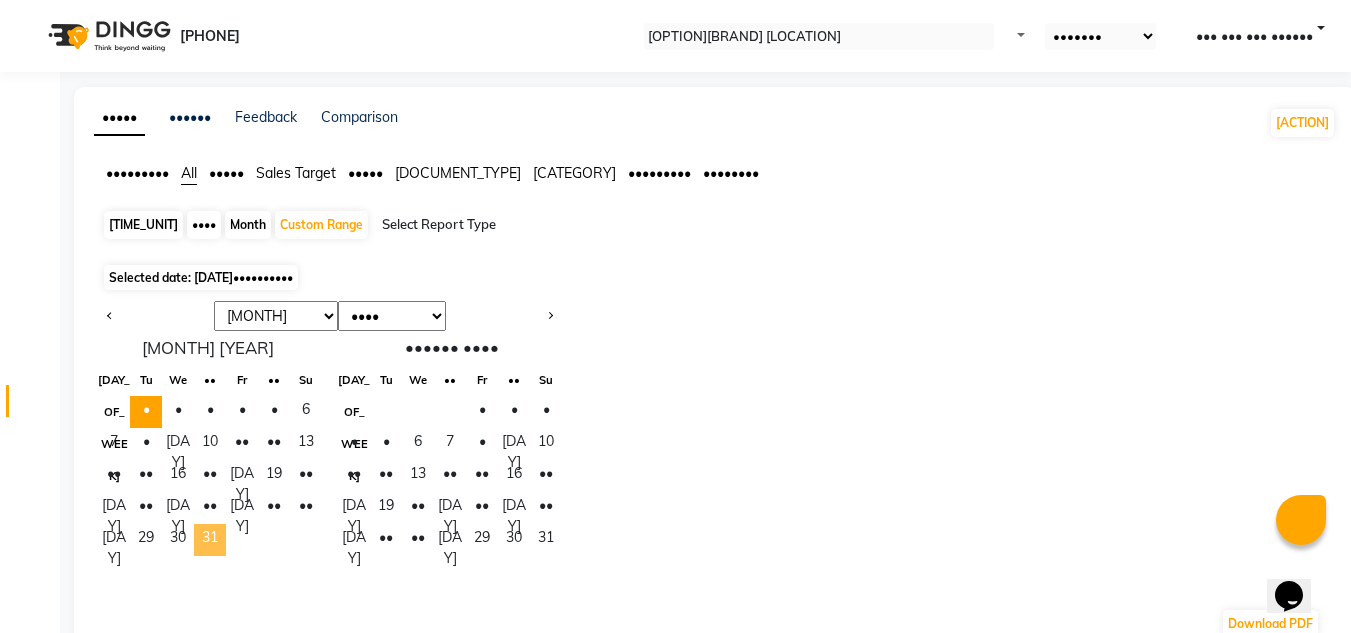 click on "31" at bounding box center (210, 540) 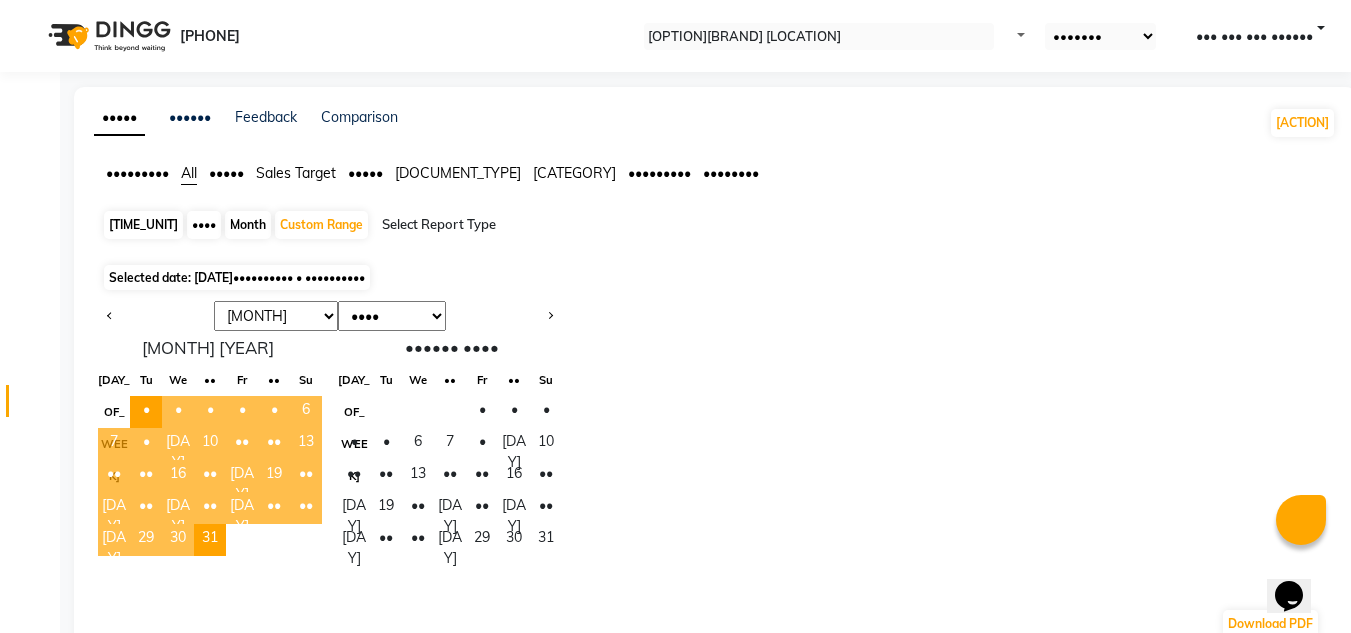 click on "30" at bounding box center [178, 540] 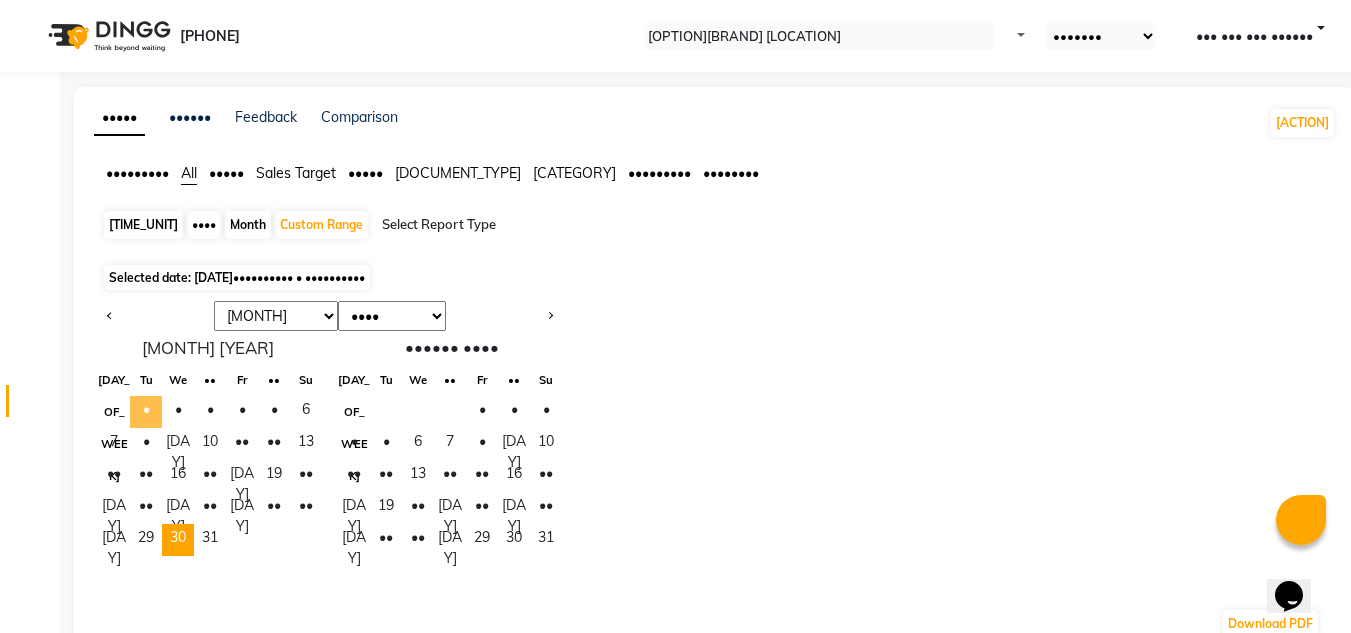click on "•" at bounding box center [146, 412] 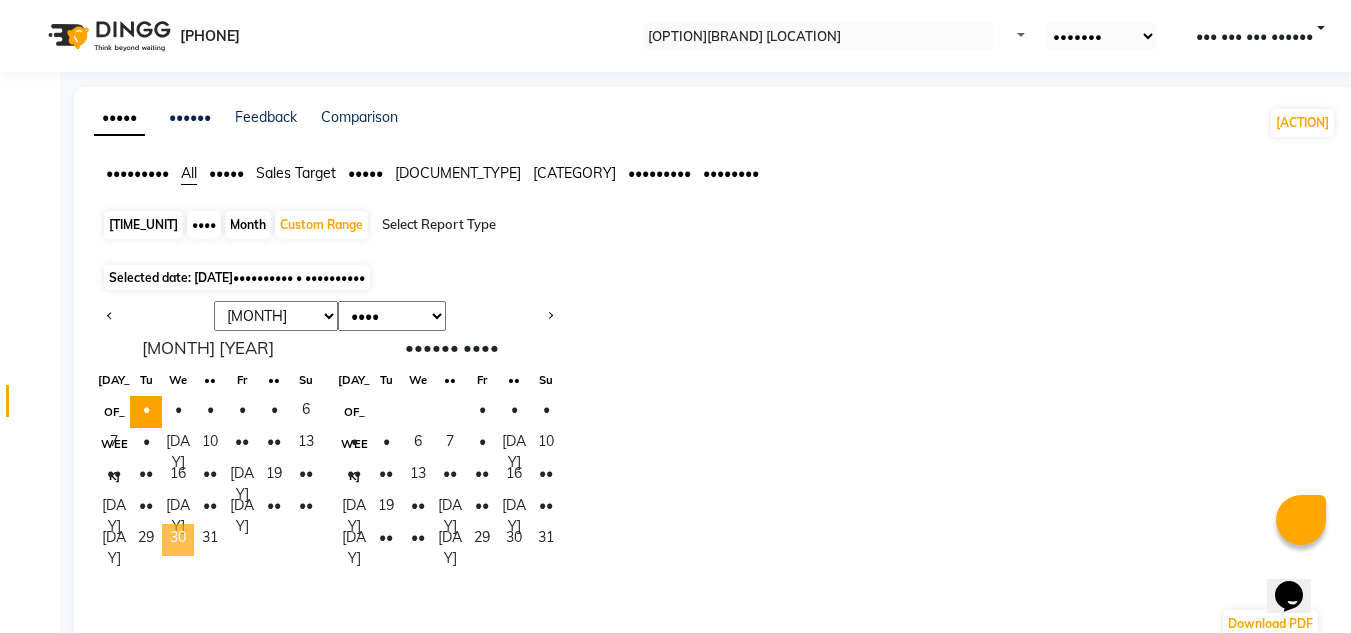 click on "30" at bounding box center [178, 540] 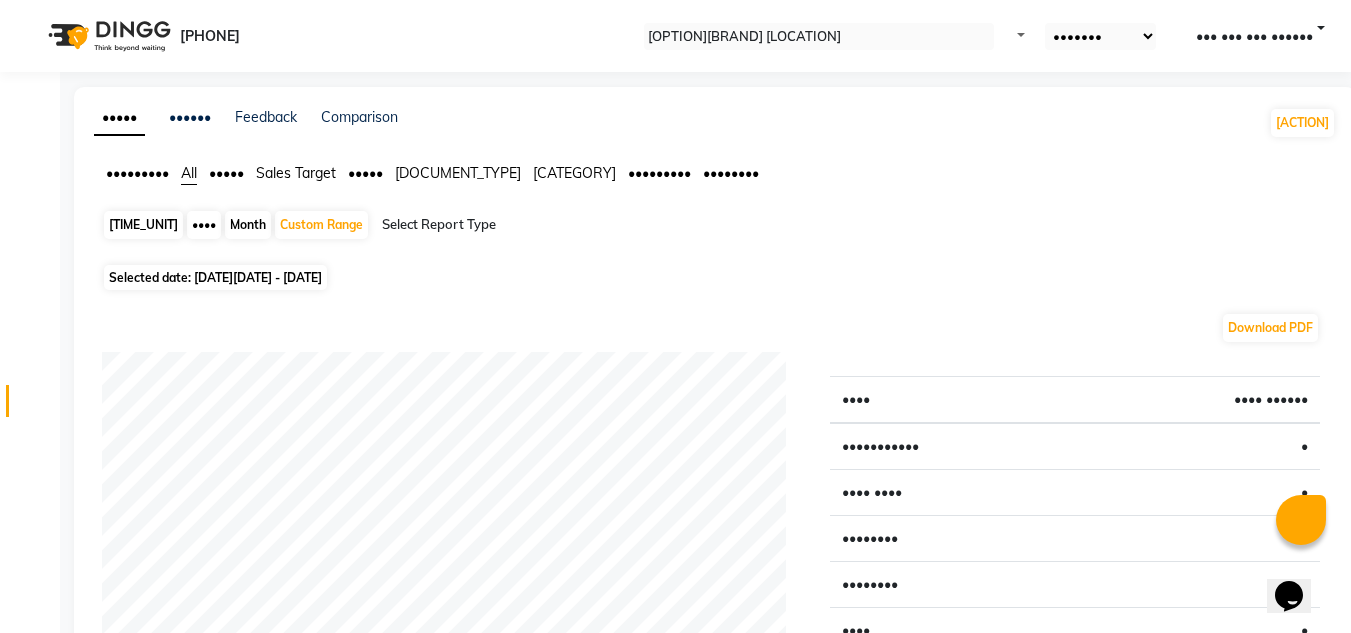 click on "•••••" at bounding box center (137, 173) 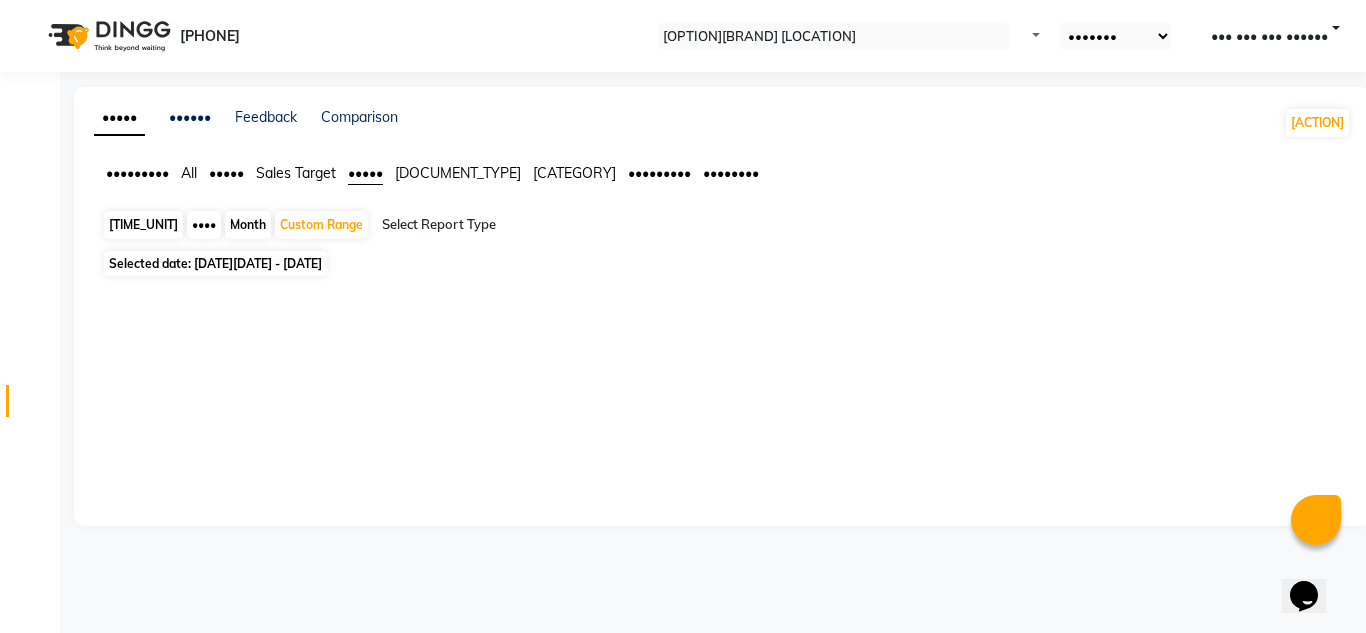 click on "[DATE] - [DATE]" at bounding box center [277, 263] 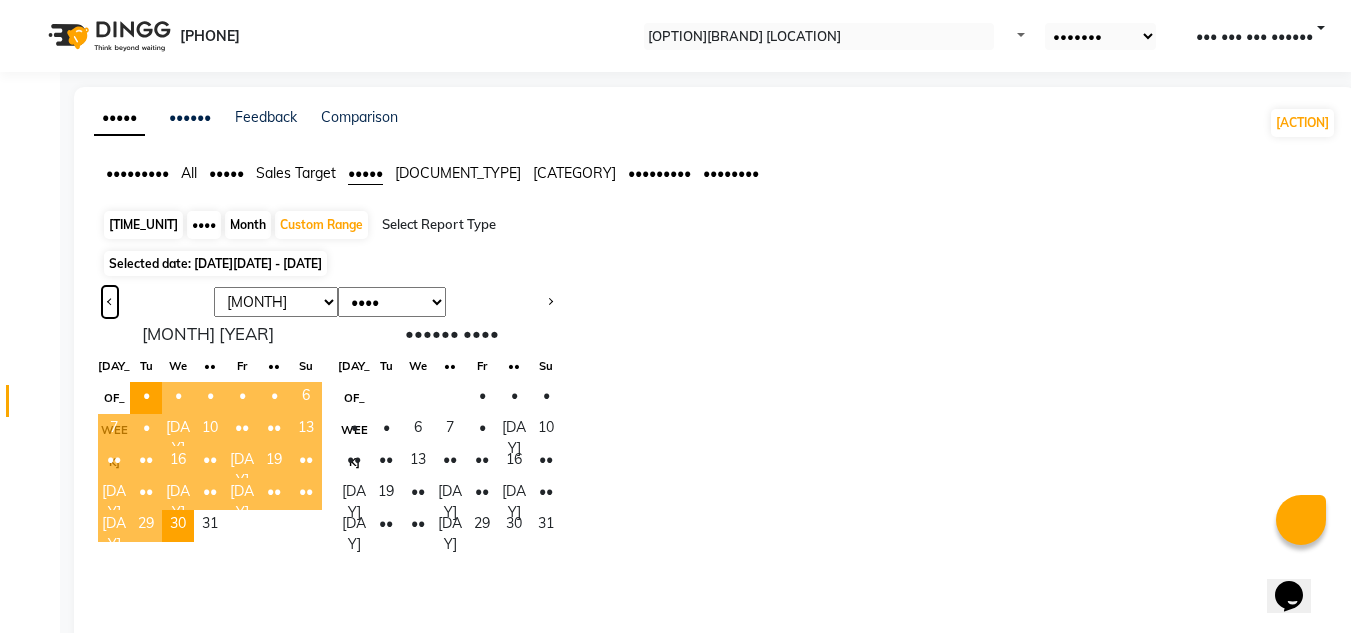 click at bounding box center (110, 300) 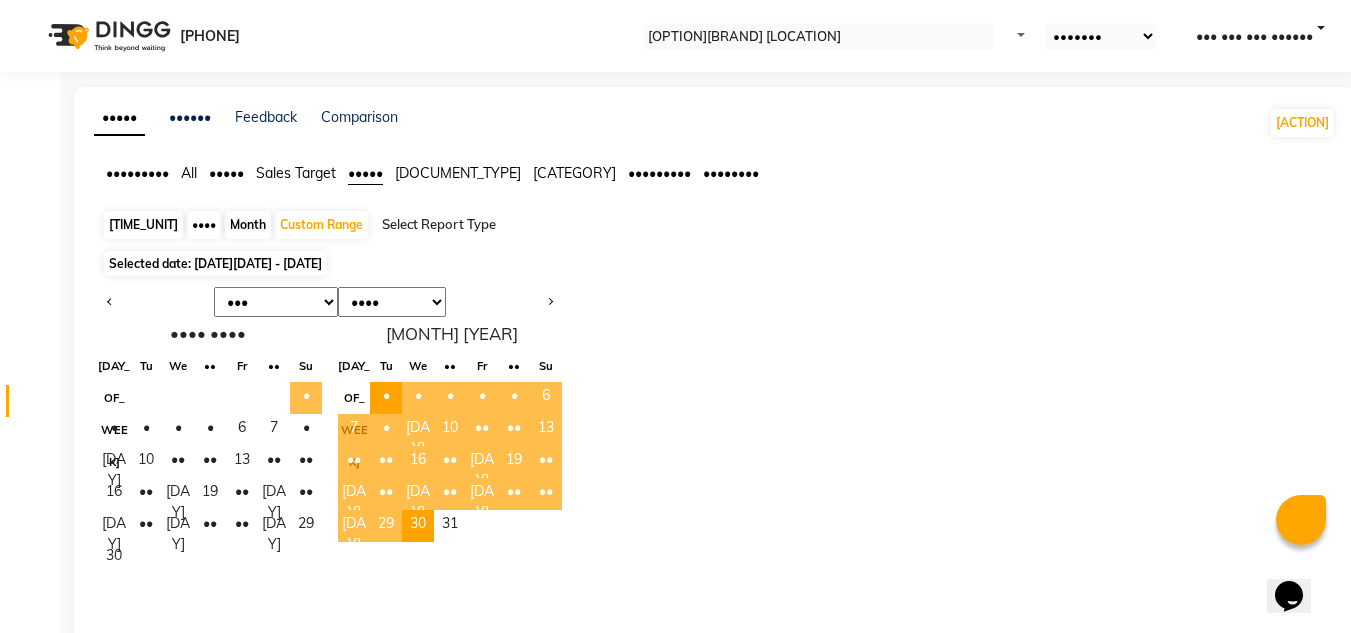 click on "•" at bounding box center [306, 398] 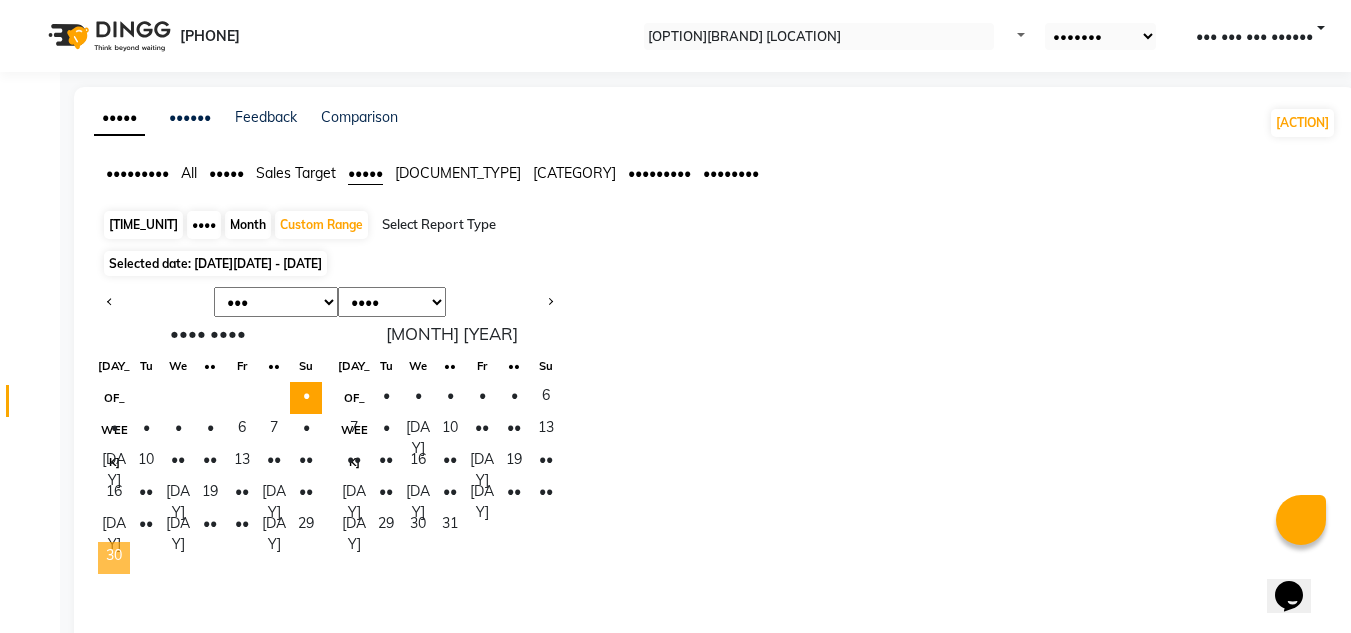 click on "30" at bounding box center [114, 558] 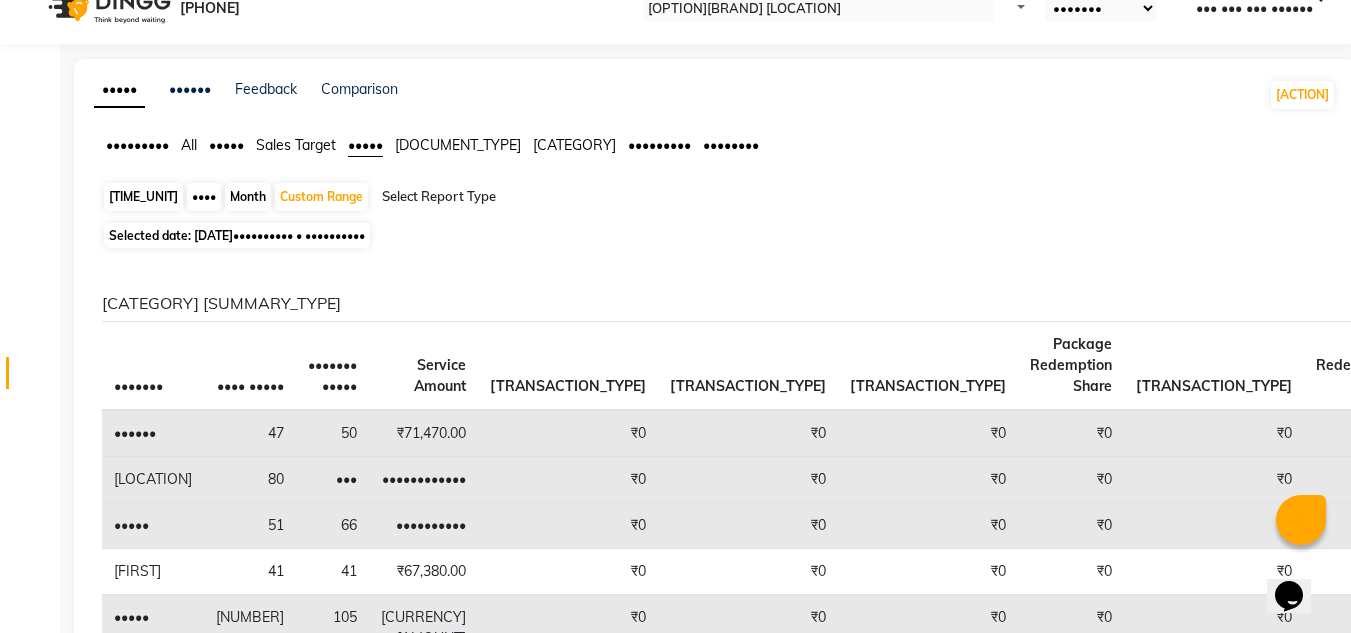 scroll, scrollTop: 0, scrollLeft: 0, axis: both 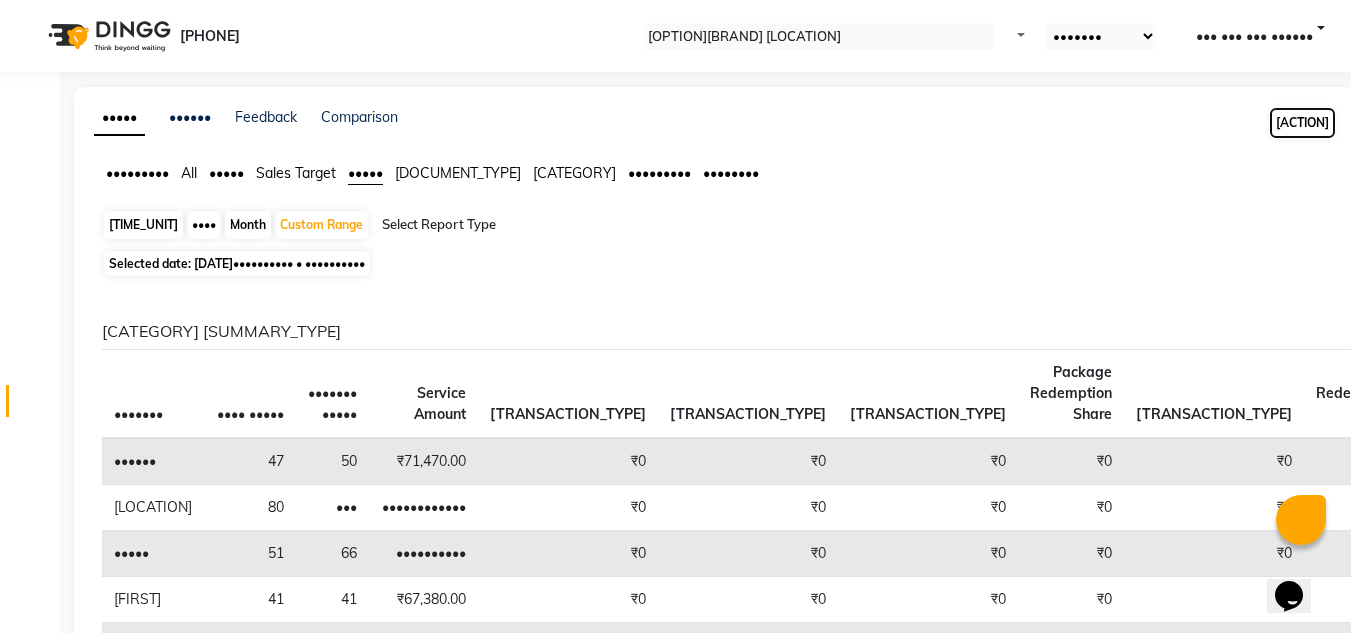click on "[ACTION]" at bounding box center [1302, 123] 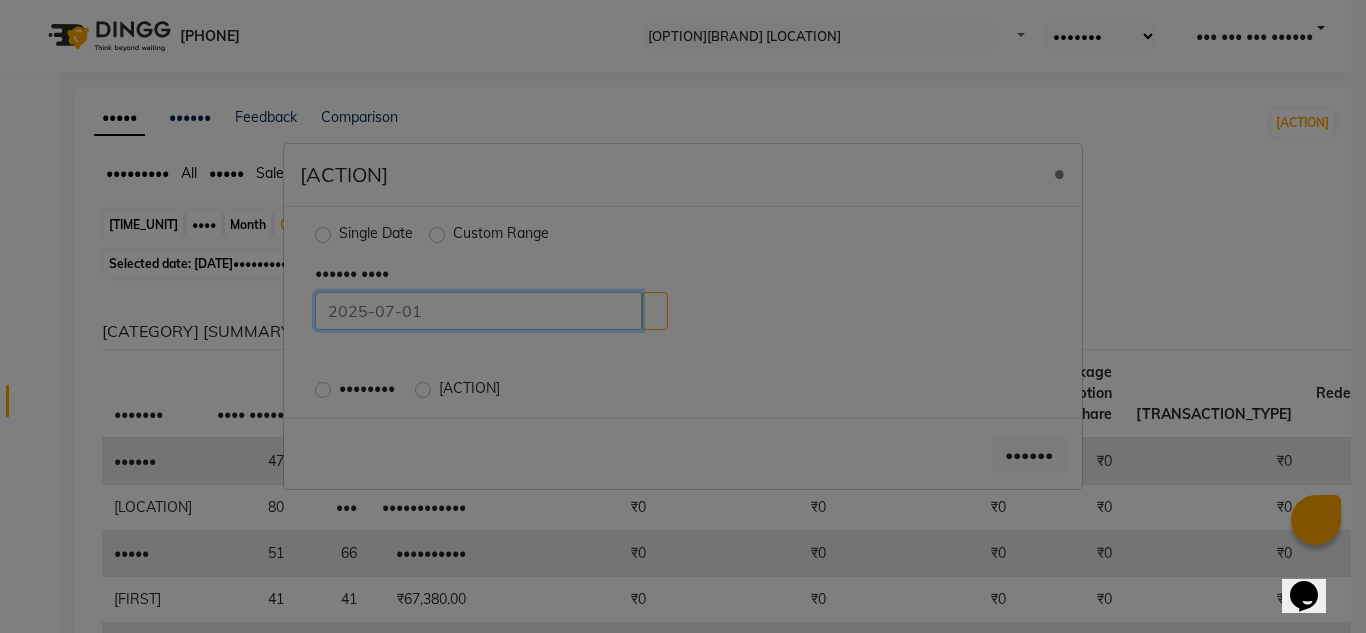 click at bounding box center [478, 311] 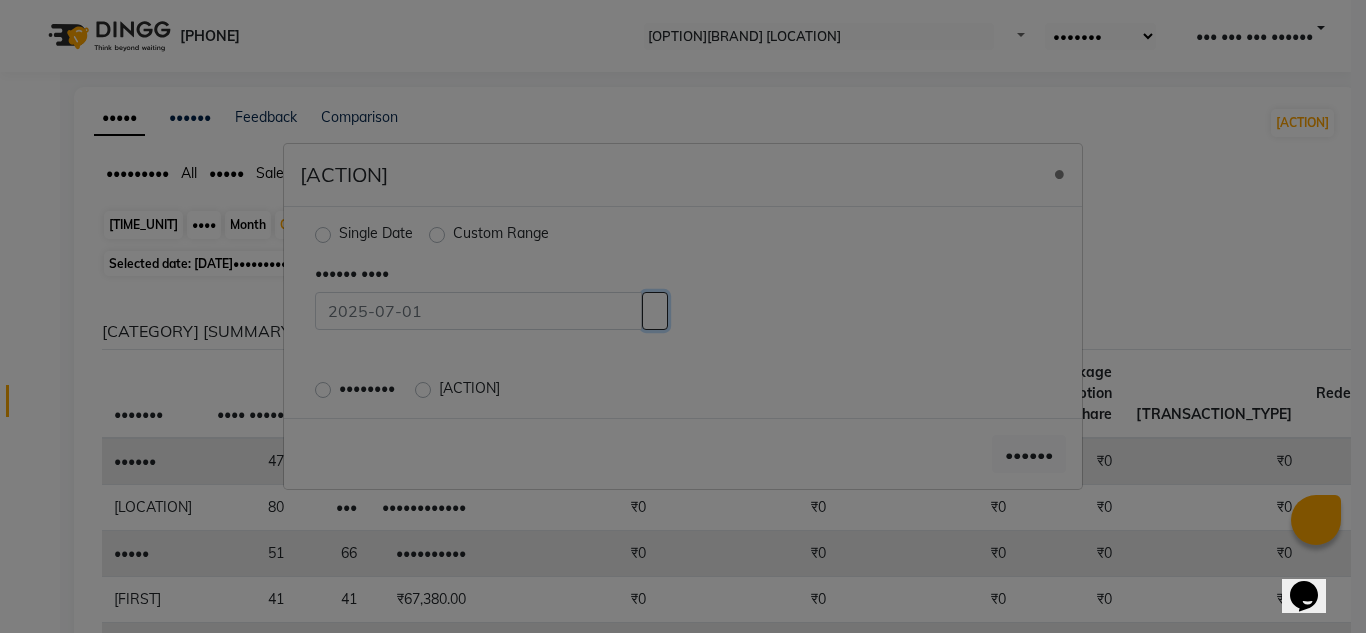 click at bounding box center [655, 311] 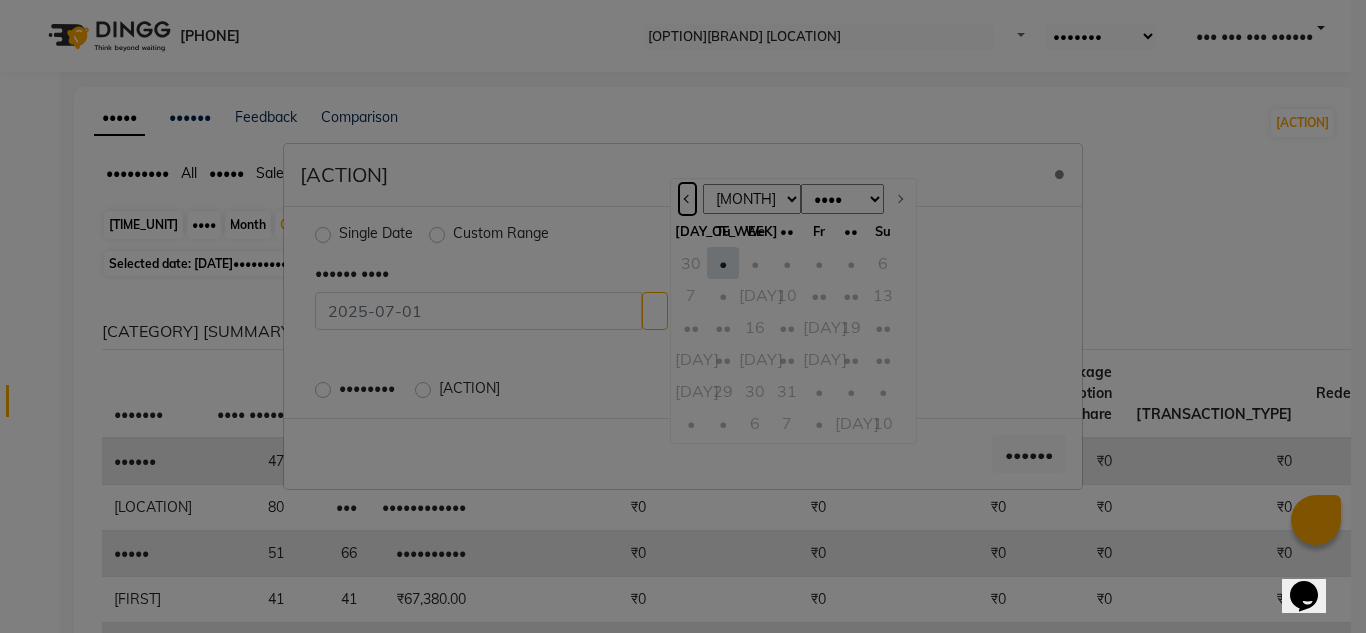 click at bounding box center [688, 199] 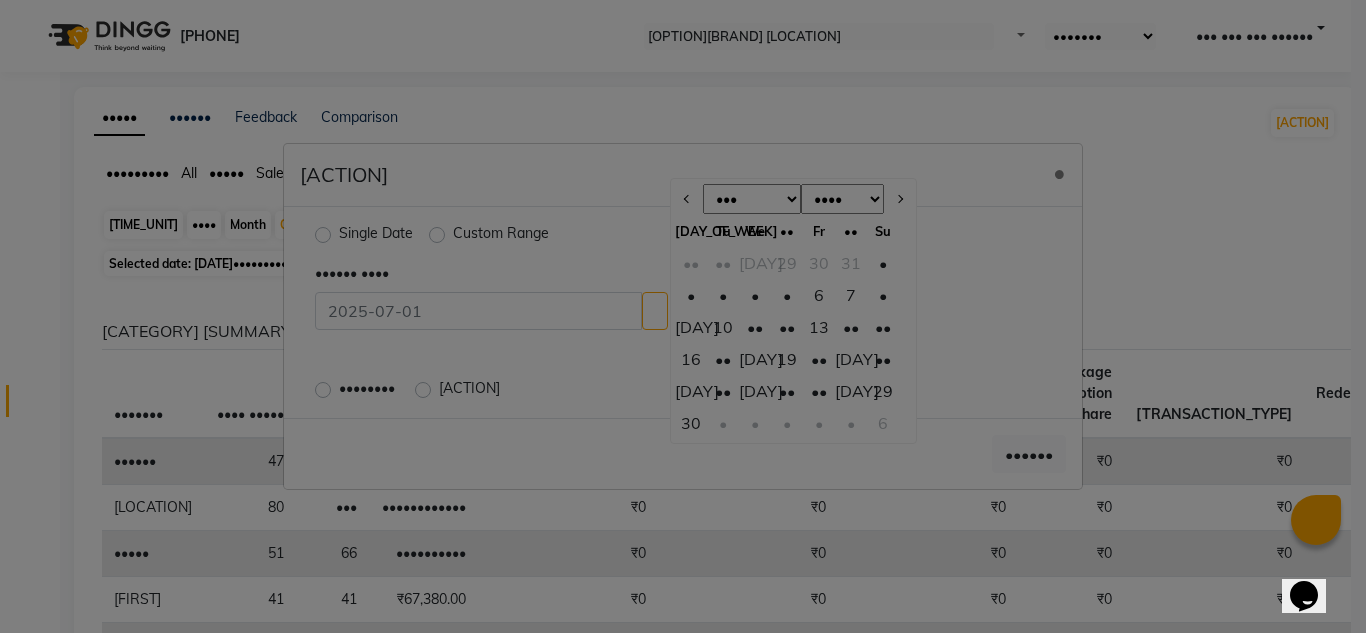 click on "•" at bounding box center (883, 263) 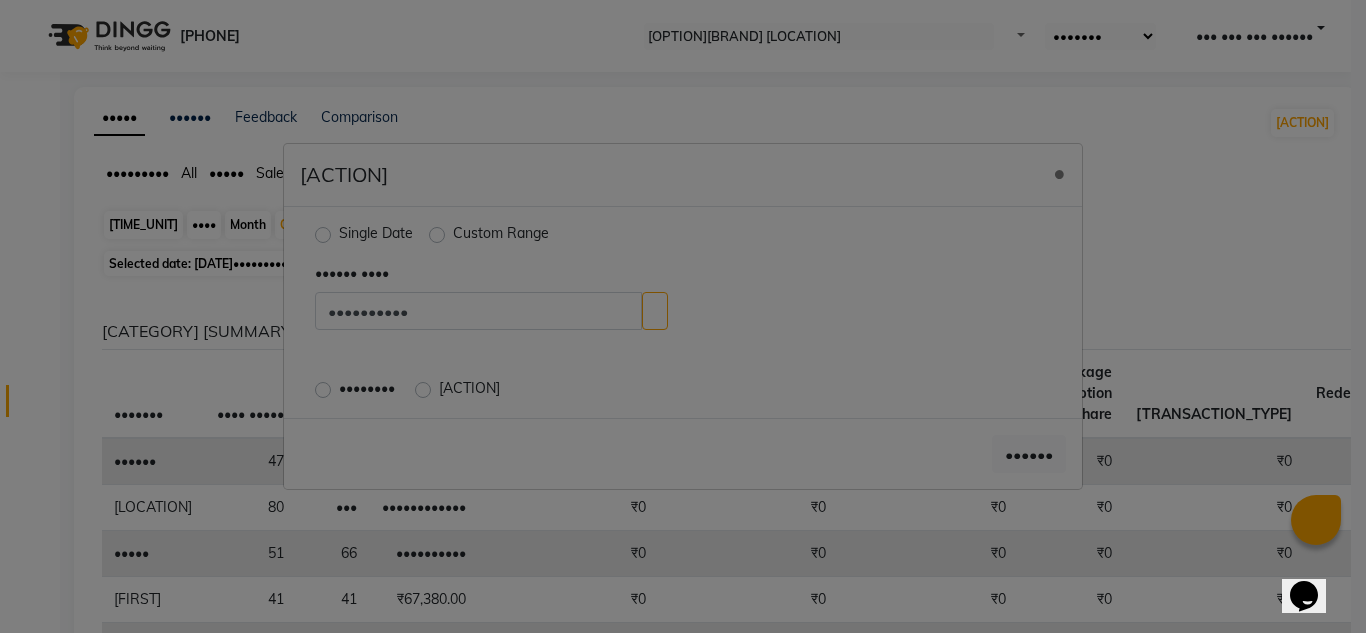 click on "••••••••" at bounding box center [369, 390] 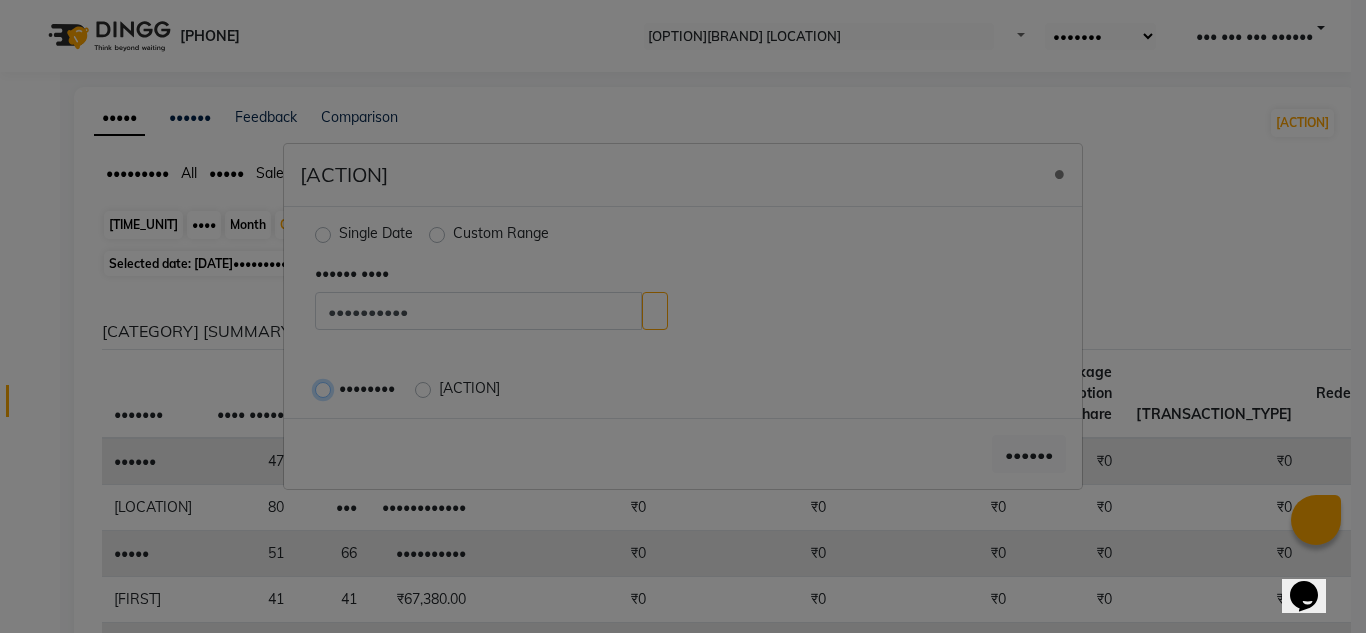 click on "••••••••" at bounding box center [325, 389] 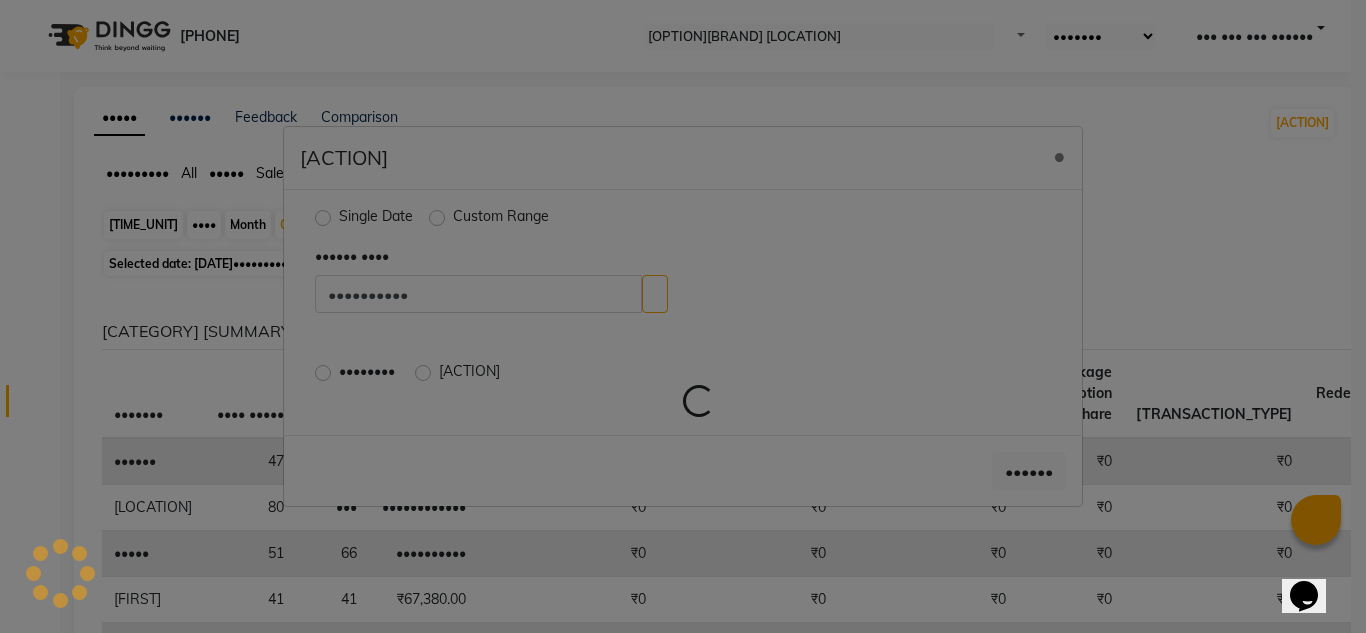 click on "Custom Range" at bounding box center (501, 218) 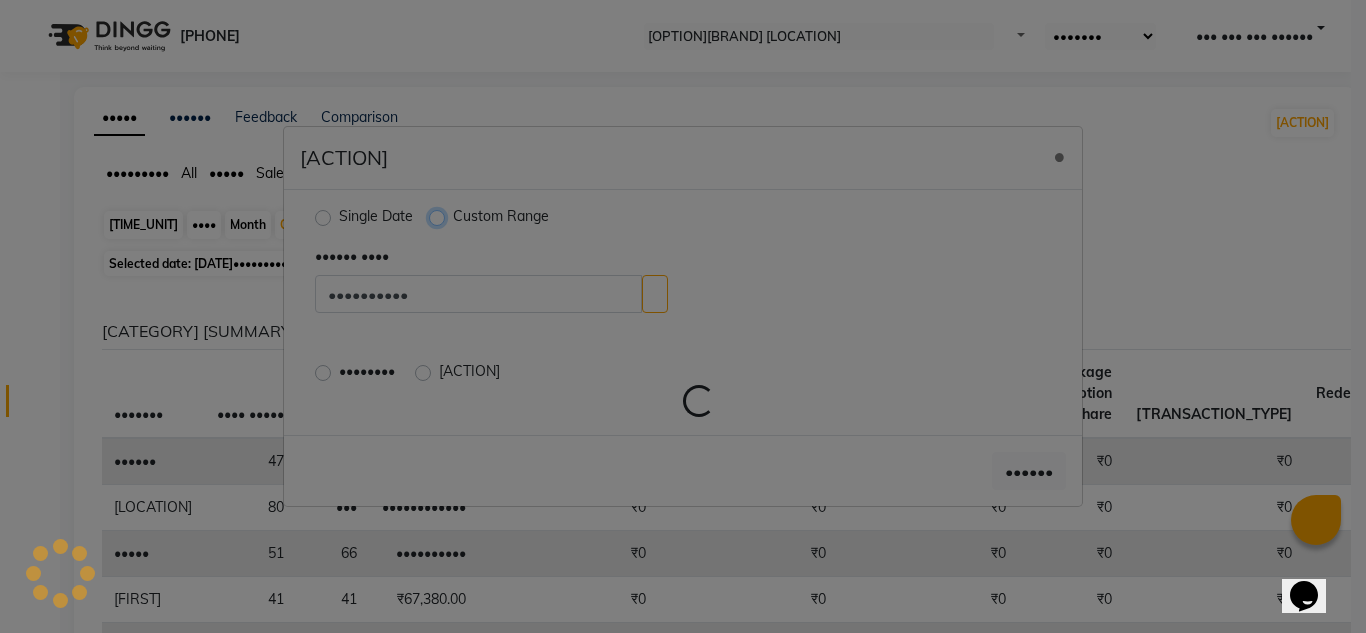 click on "Custom Range" at bounding box center [439, 217] 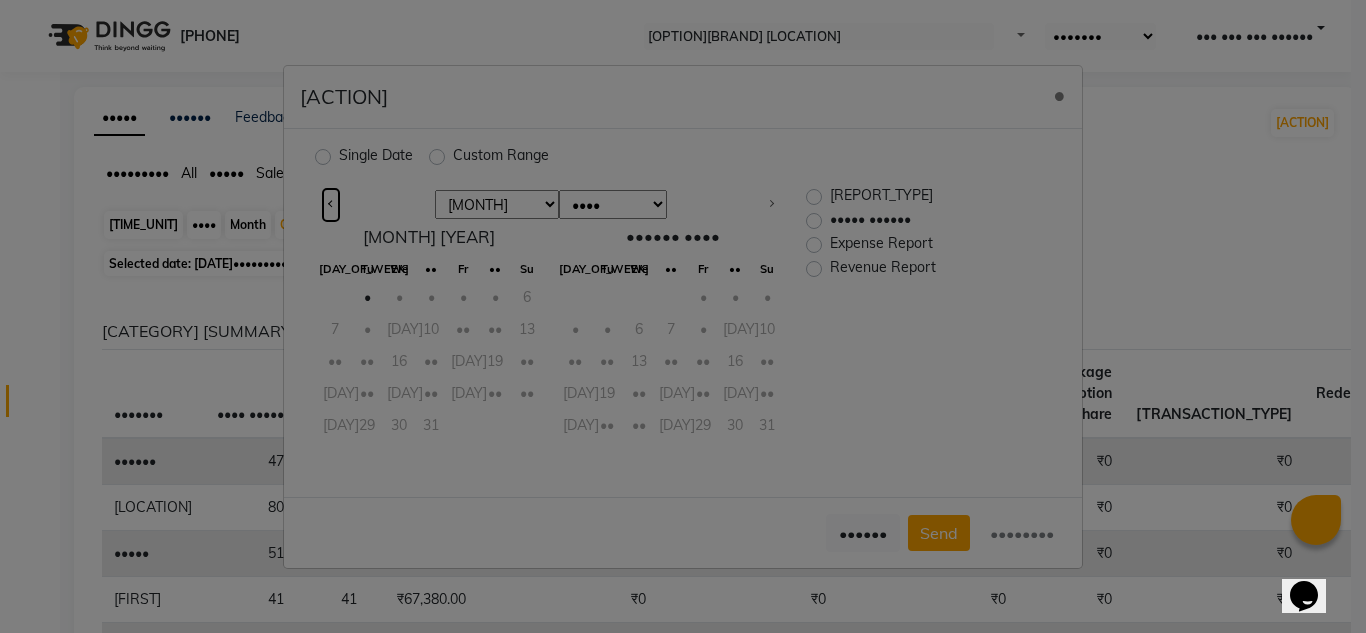 click at bounding box center [331, 205] 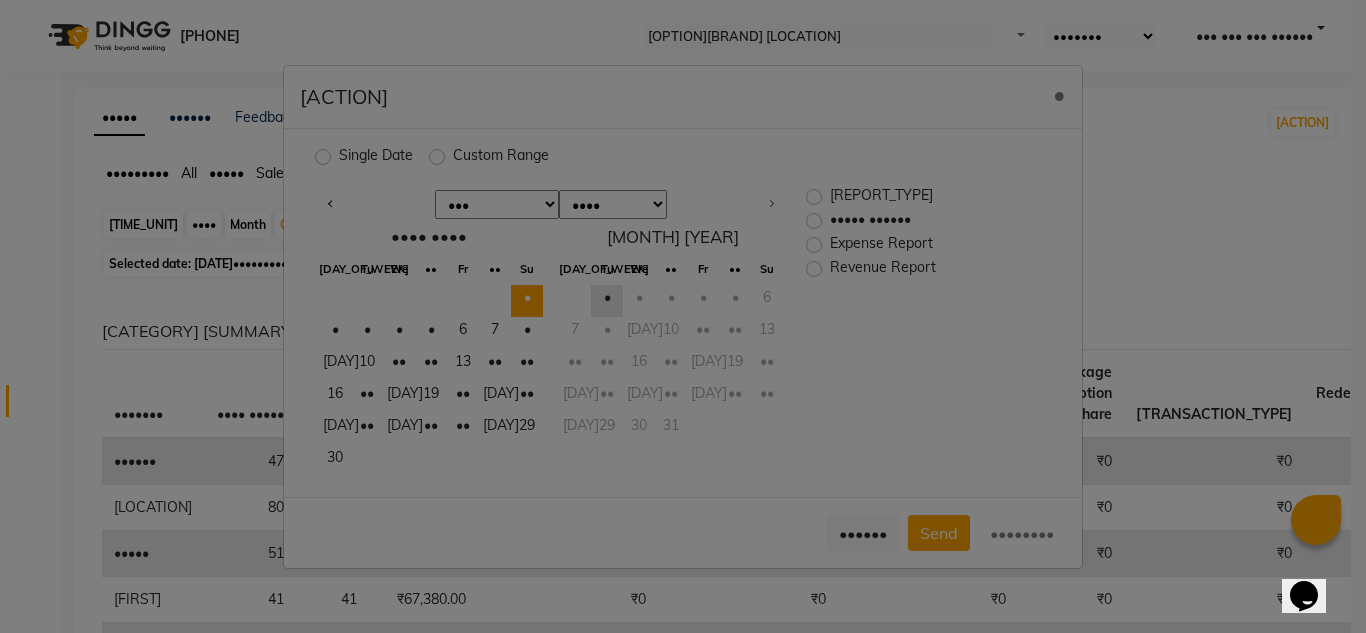 click on "•" at bounding box center (527, 301) 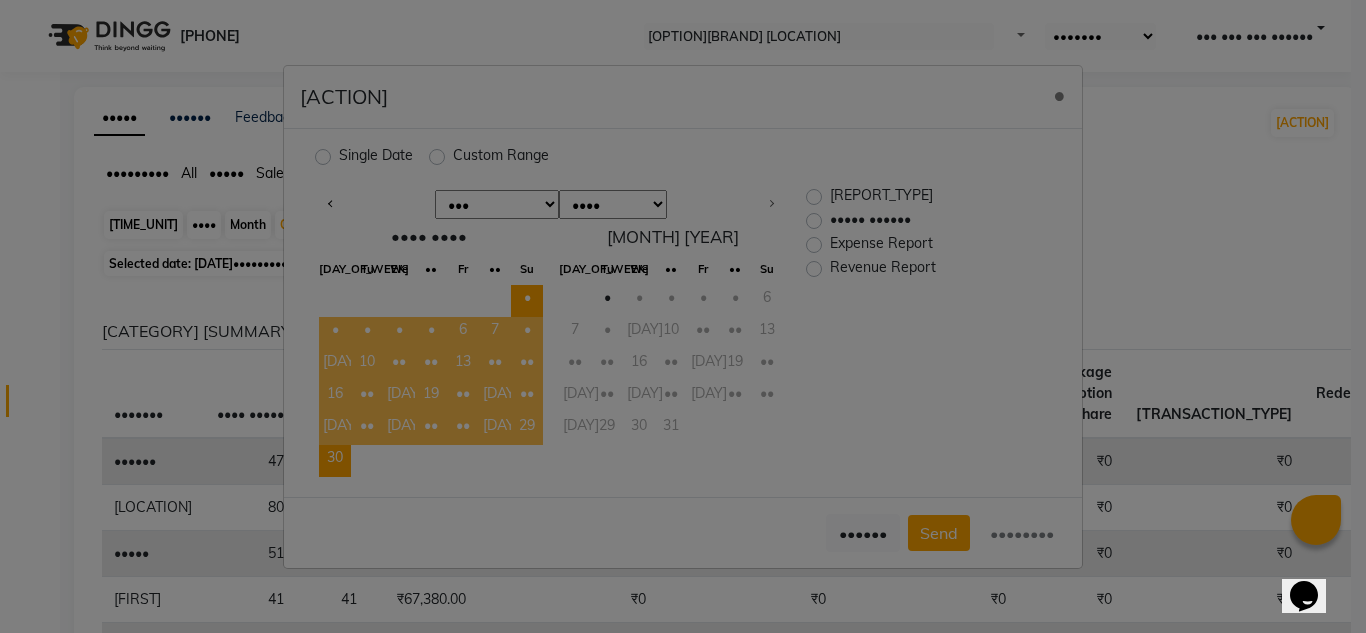 click on "30" at bounding box center [335, 461] 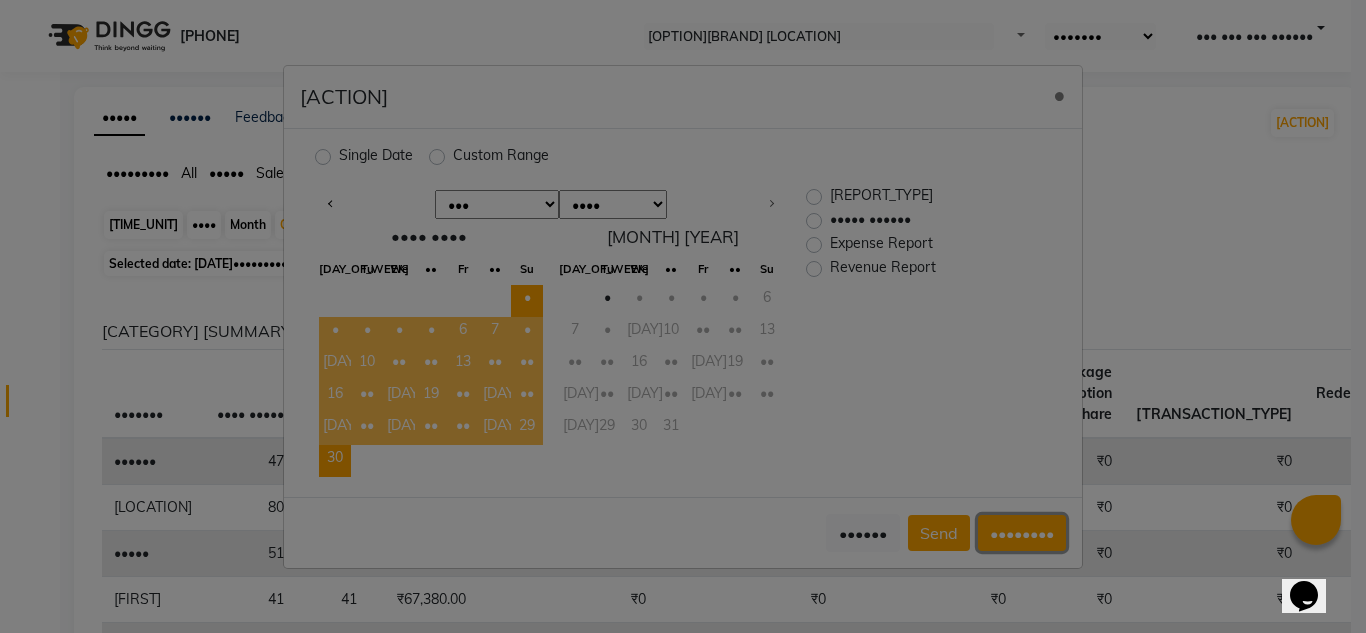 drag, startPoint x: 1011, startPoint y: 529, endPoint x: 1019, endPoint y: 517, distance: 14.422205 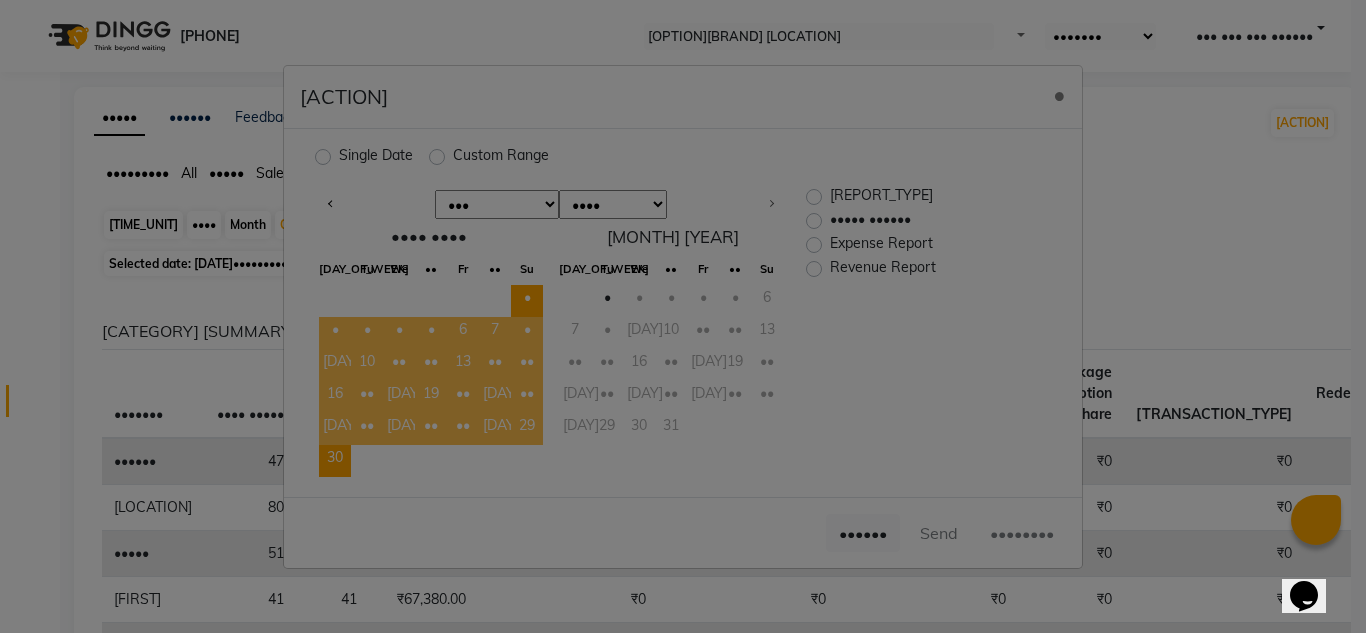 click on "Cancel   Send   Download" at bounding box center (683, 532) 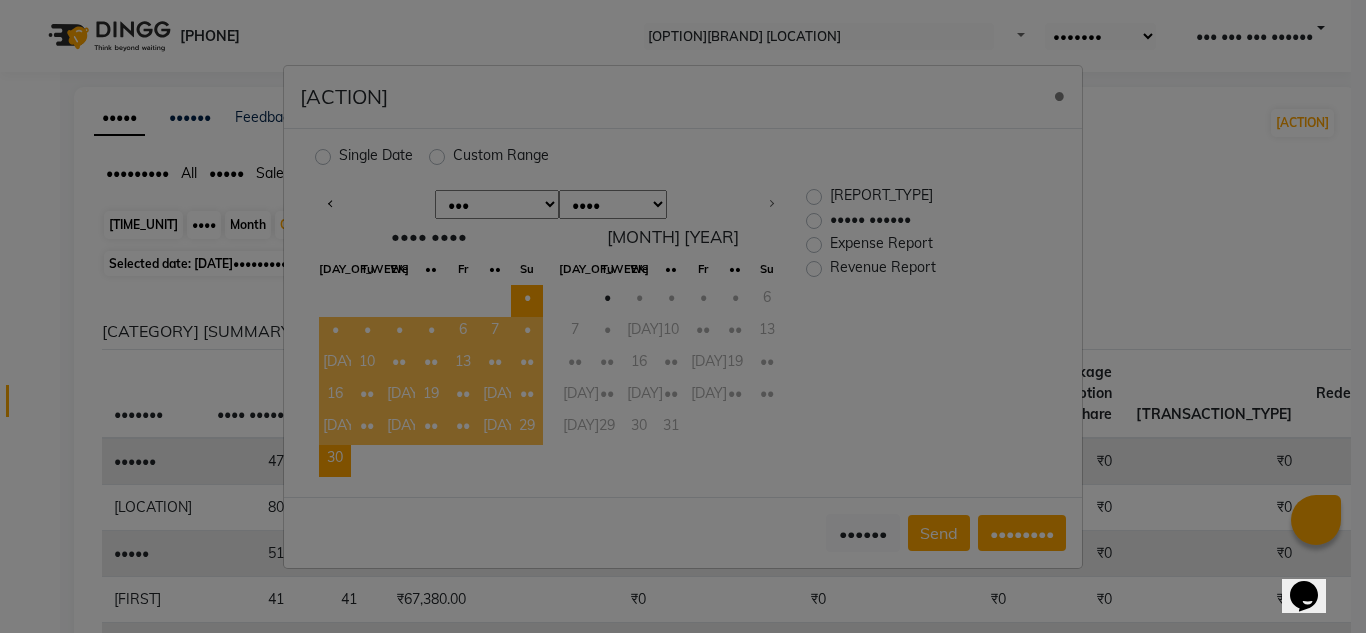 click on "••••• ••••••" at bounding box center (905, 221) 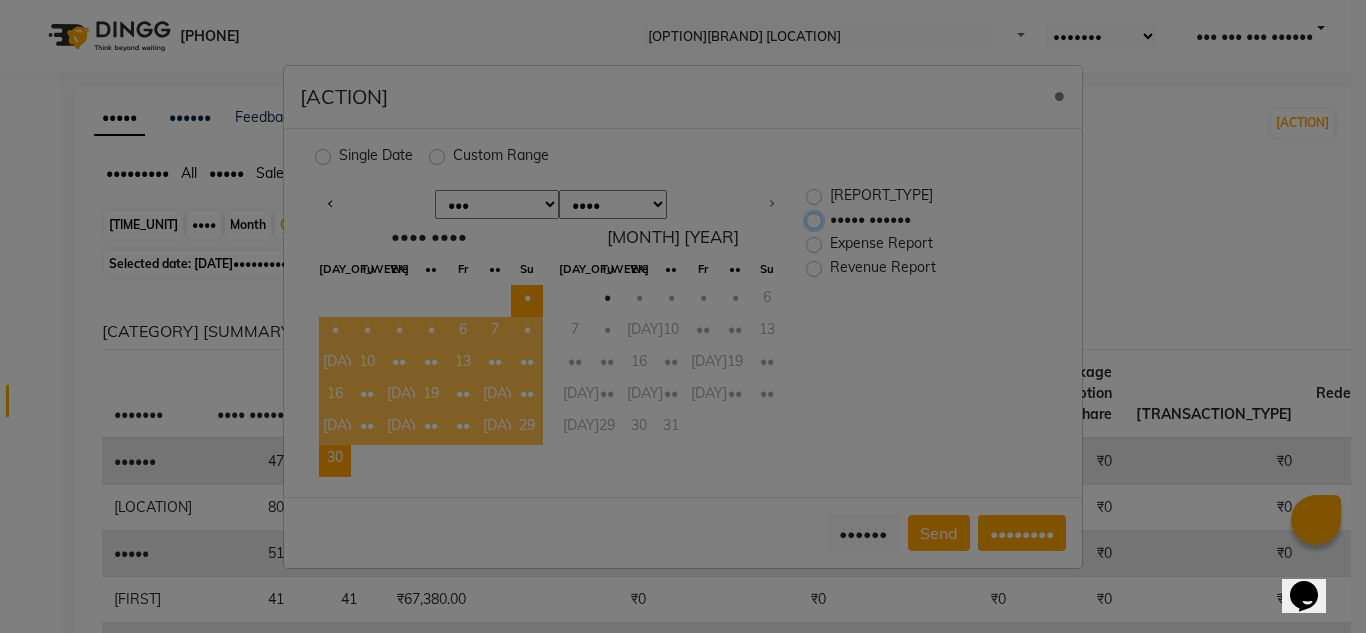 click on "••••• ••••••" at bounding box center [816, 219] 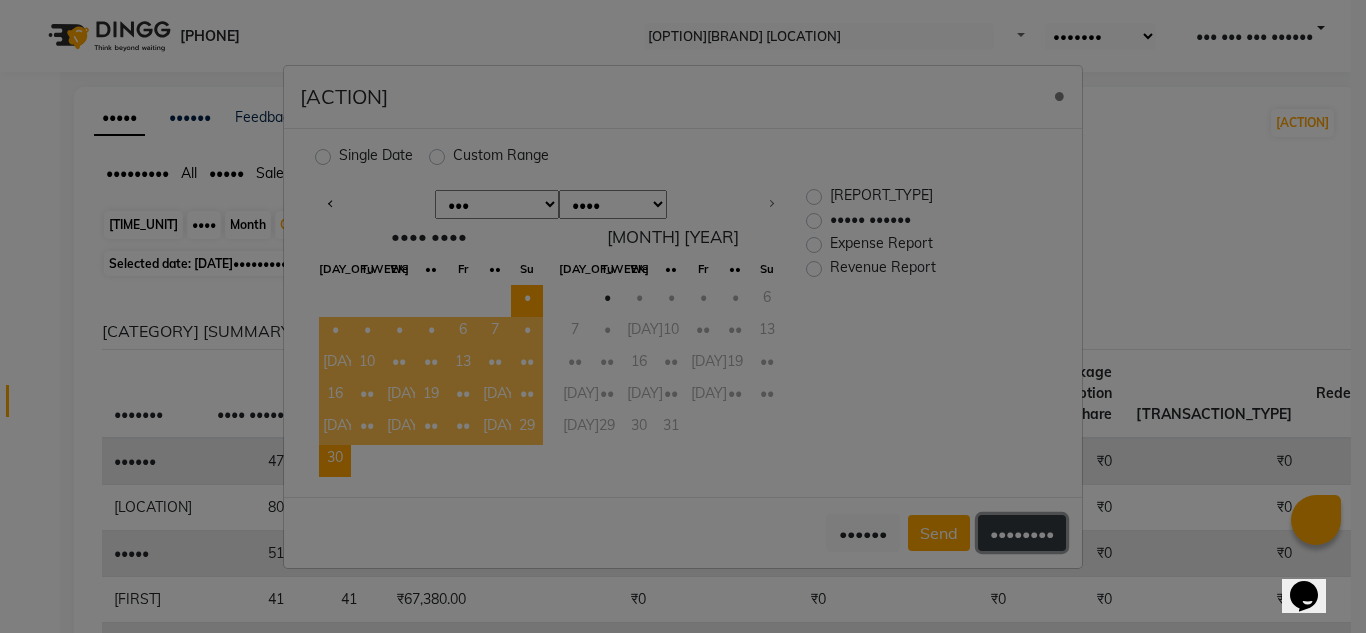 click on "••••••••" at bounding box center (1022, 533) 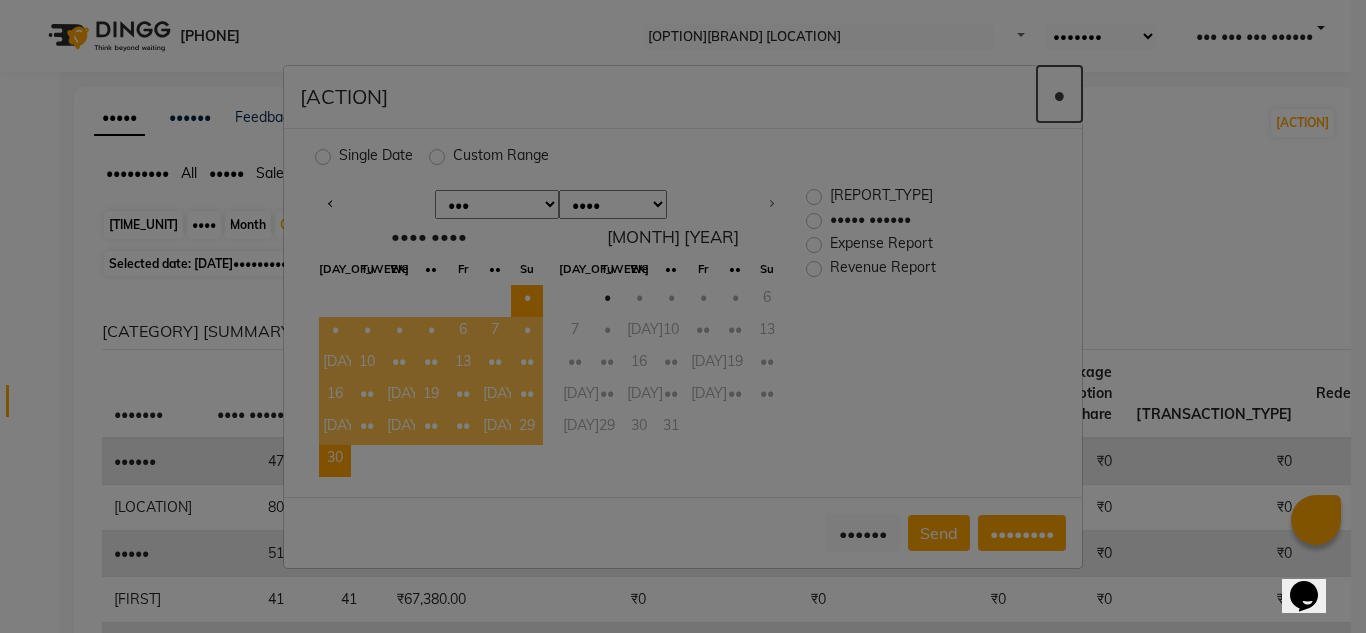 click on "•" at bounding box center (1059, 94) 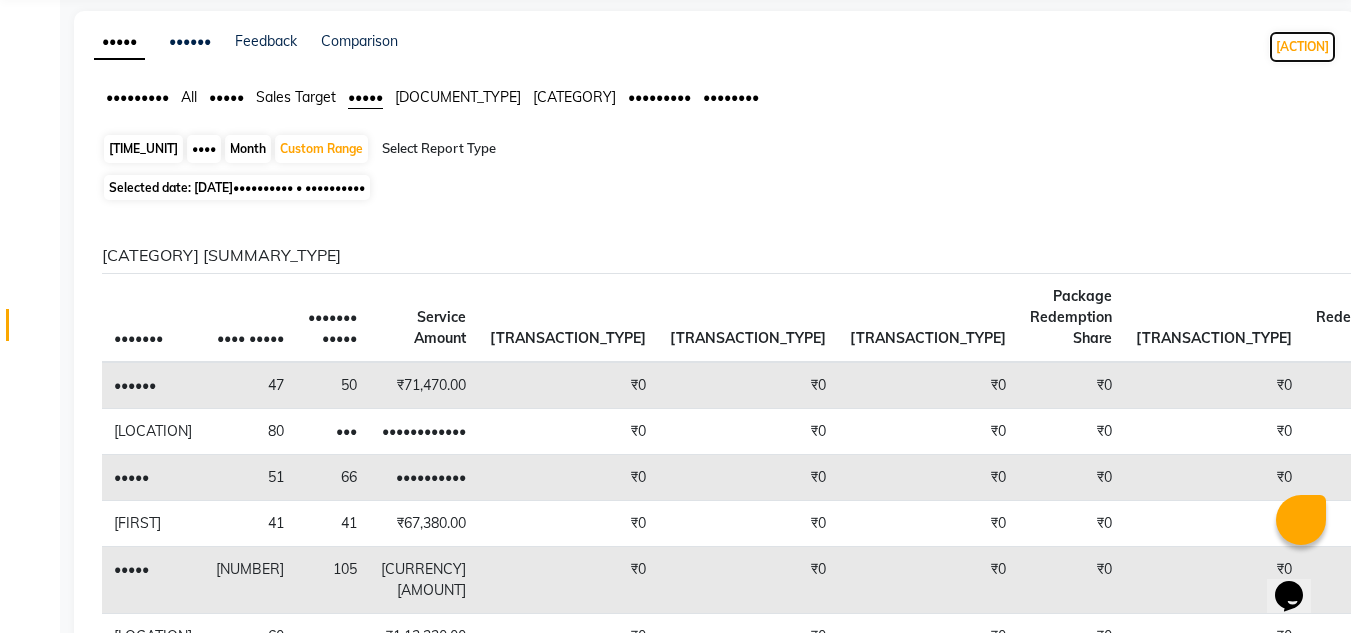 scroll, scrollTop: 0, scrollLeft: 0, axis: both 